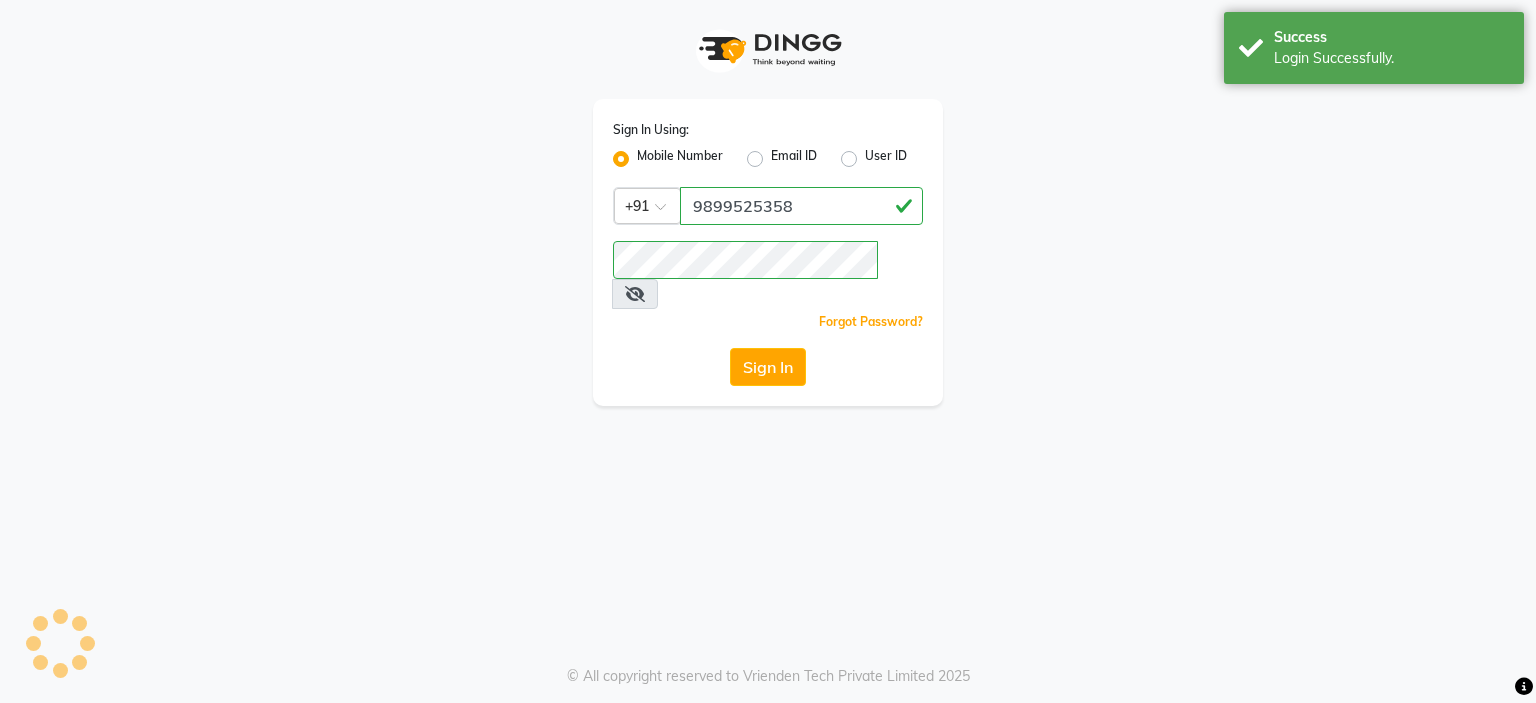 scroll, scrollTop: 0, scrollLeft: 0, axis: both 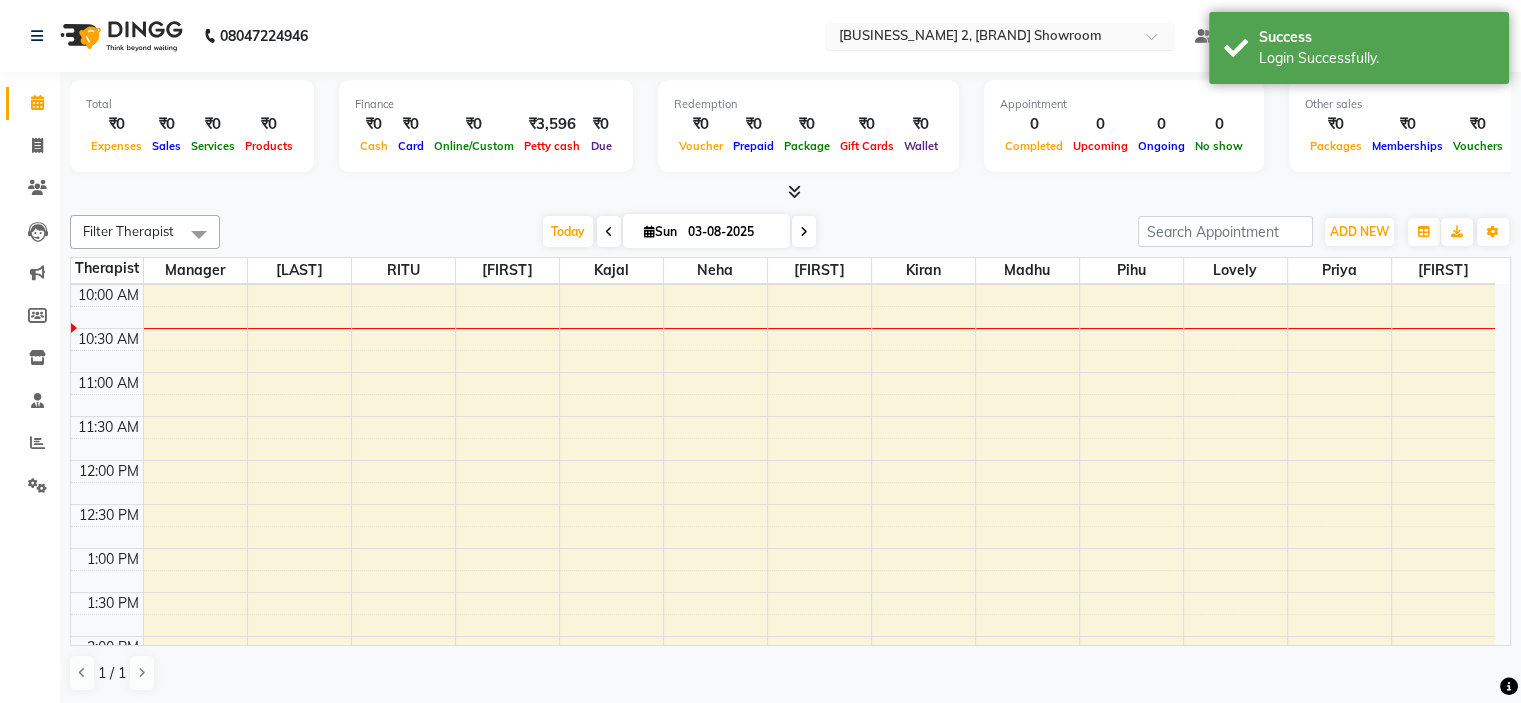 click at bounding box center [980, 38] 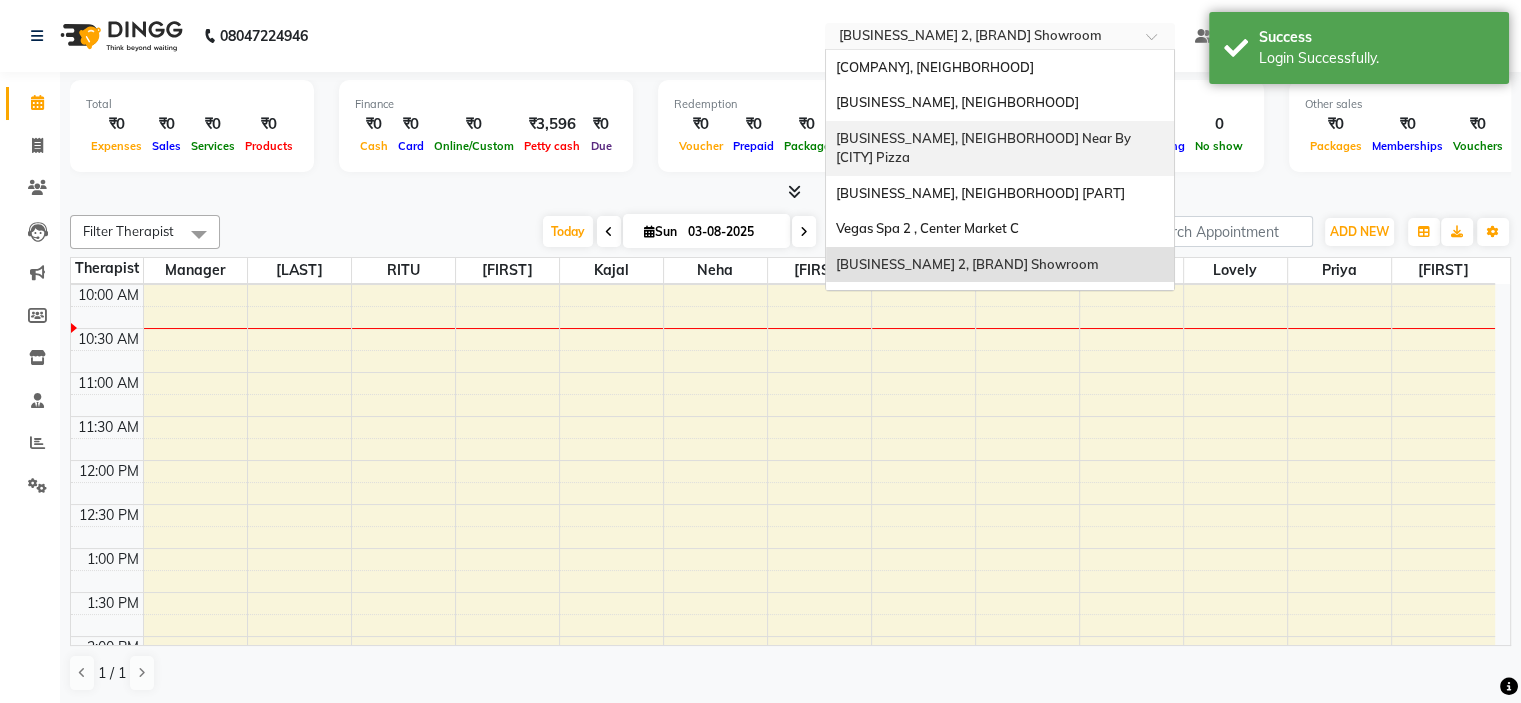 scroll, scrollTop: 185, scrollLeft: 0, axis: vertical 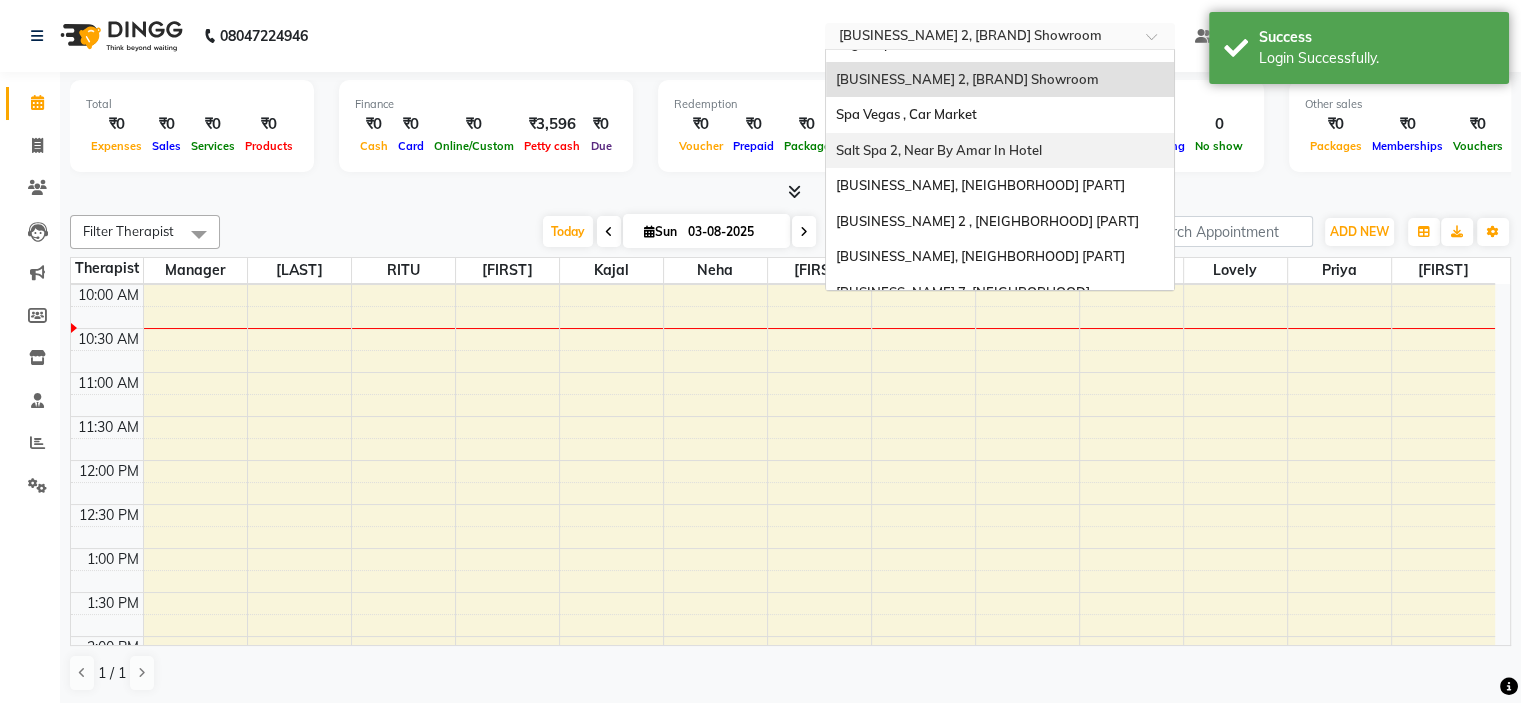 click on "Salt Spa 2, Near By Amar In Hotel" at bounding box center [939, 150] 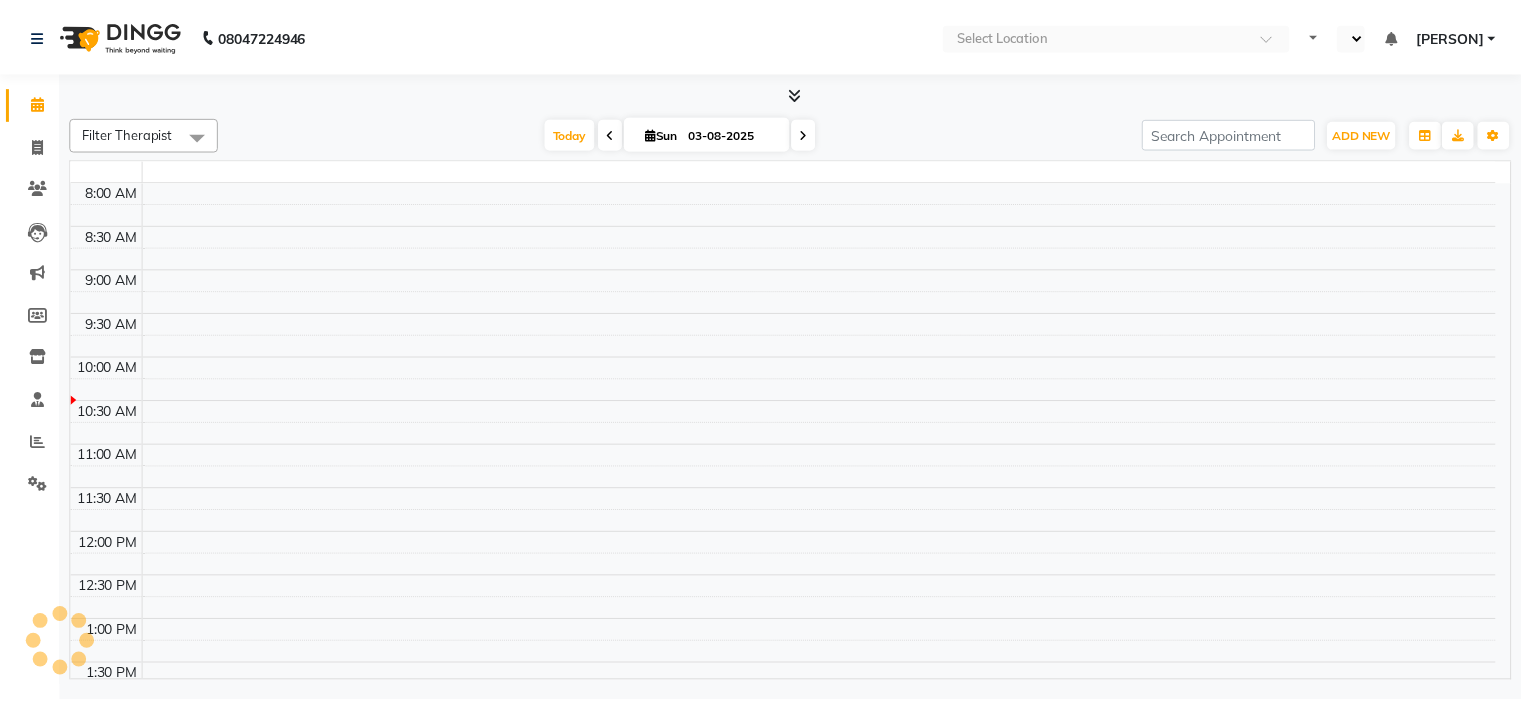 scroll, scrollTop: 0, scrollLeft: 0, axis: both 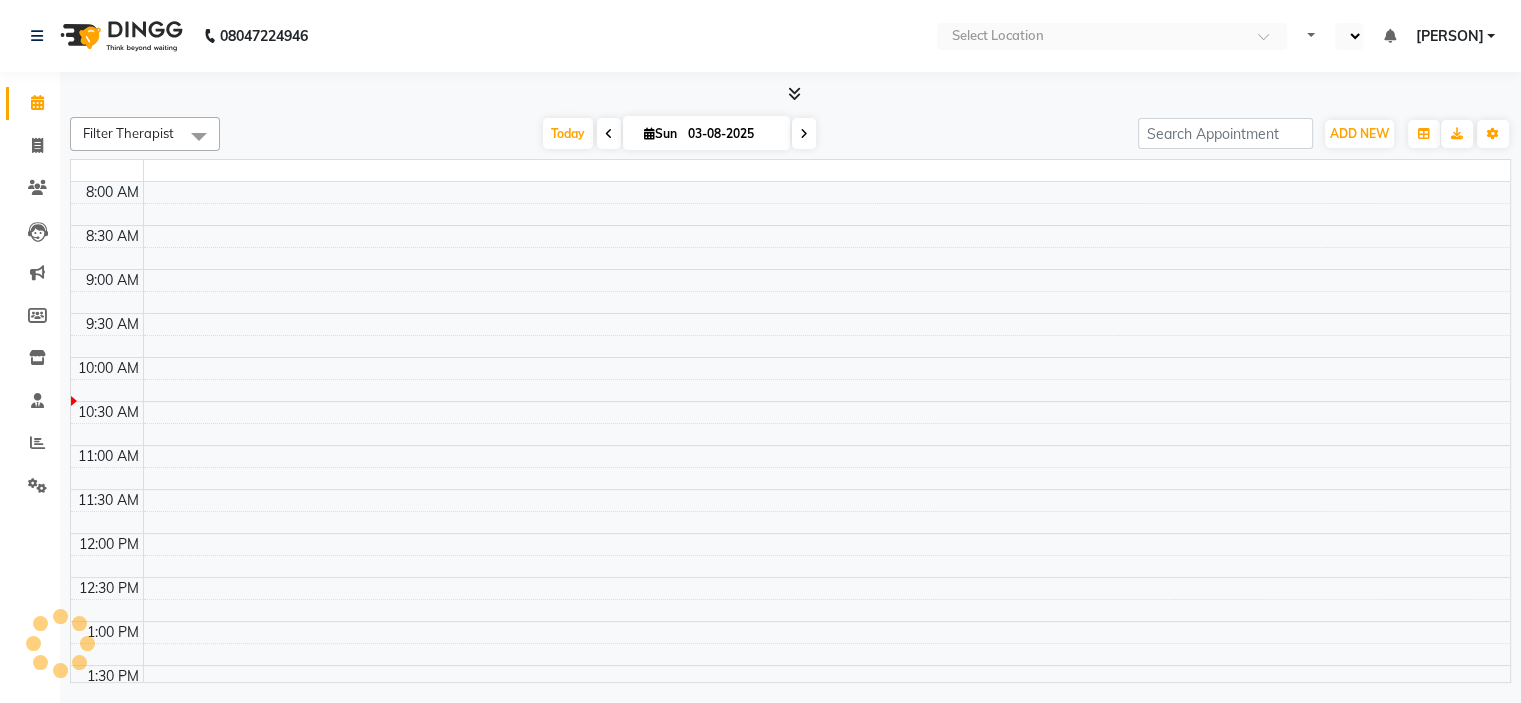 select on "en" 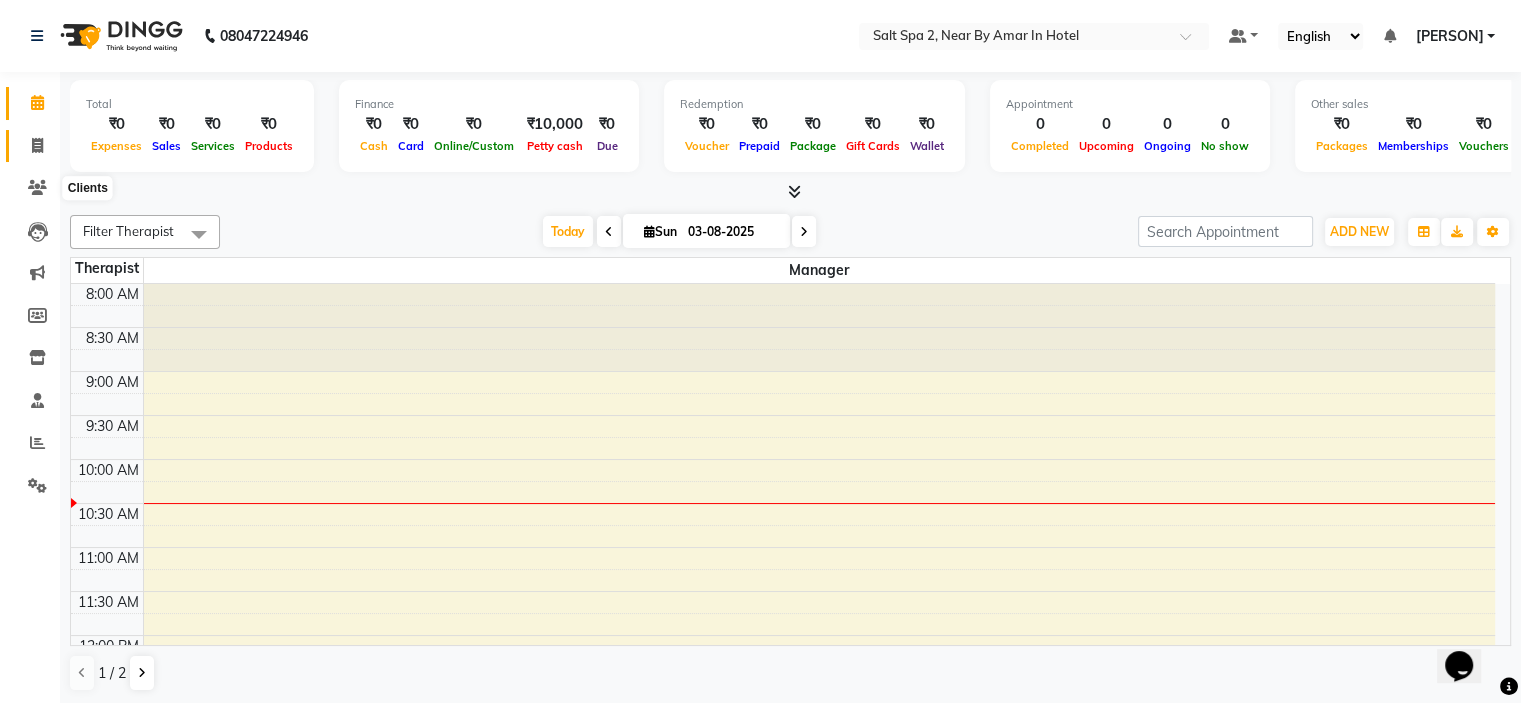 scroll, scrollTop: 0, scrollLeft: 0, axis: both 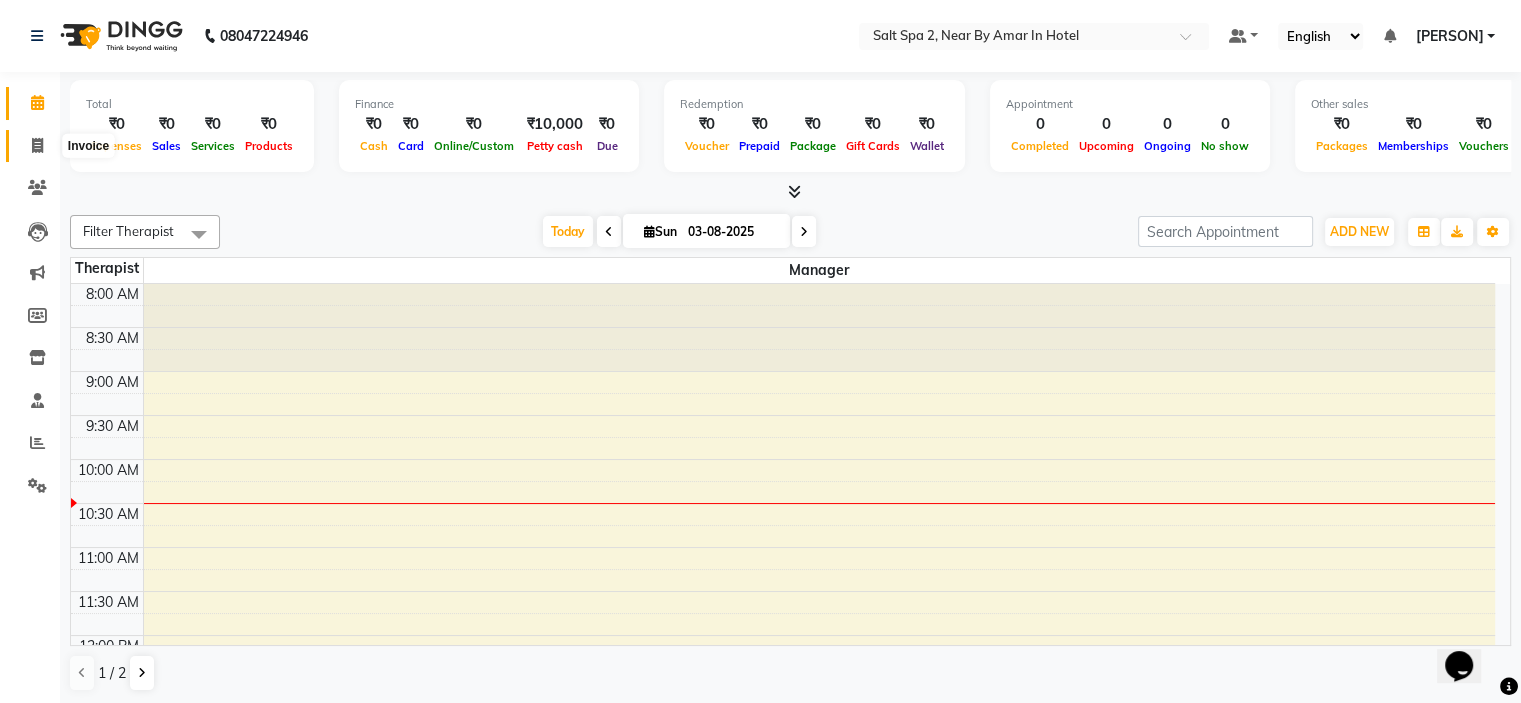 click 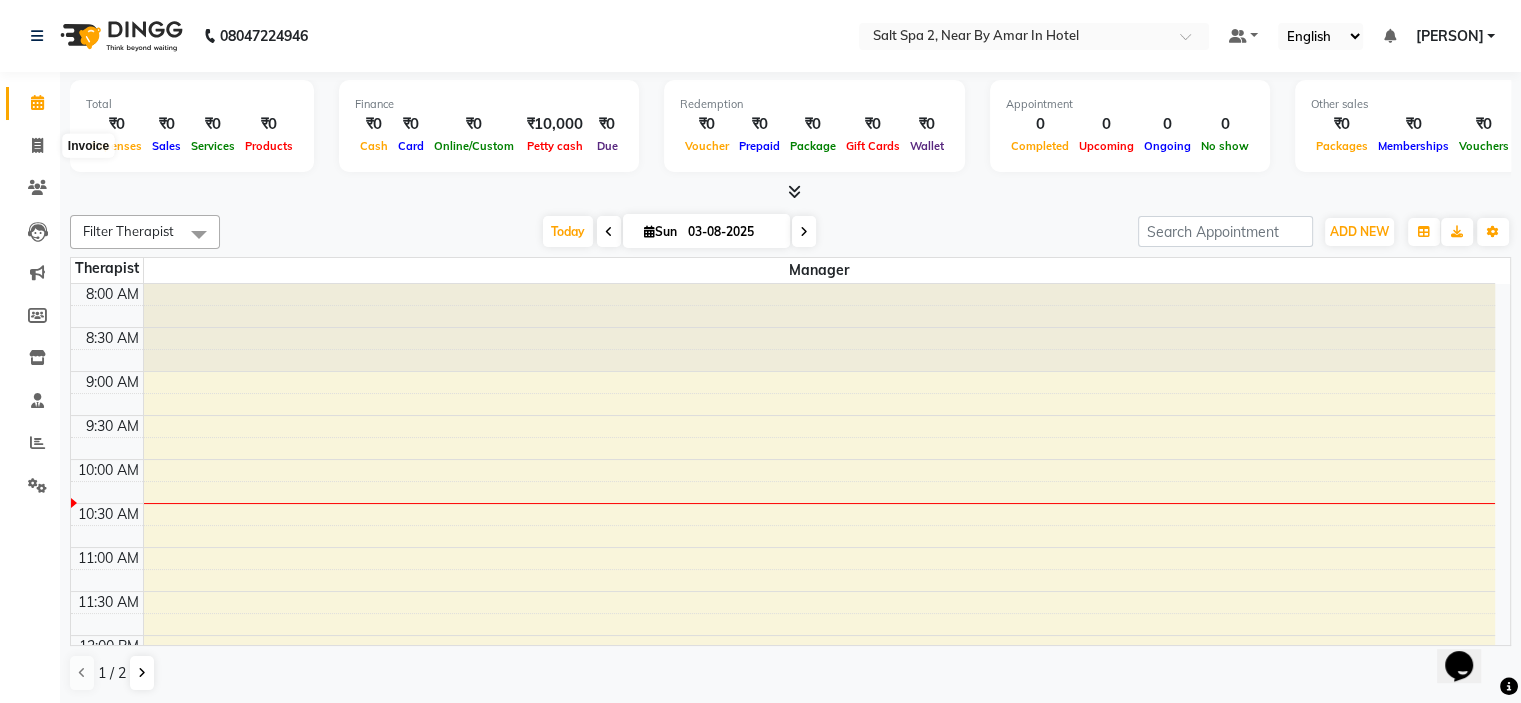 select on "7609" 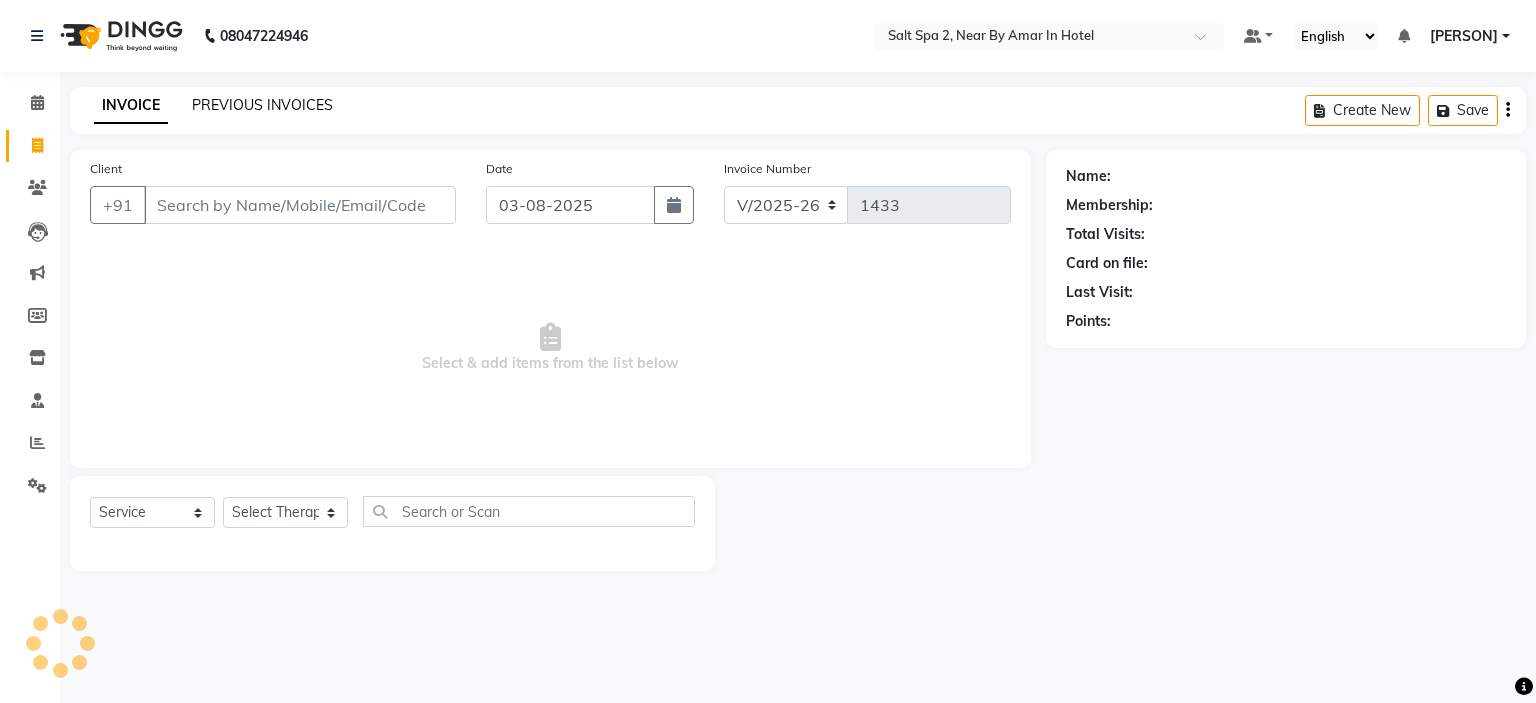 click on "PREVIOUS INVOICES" 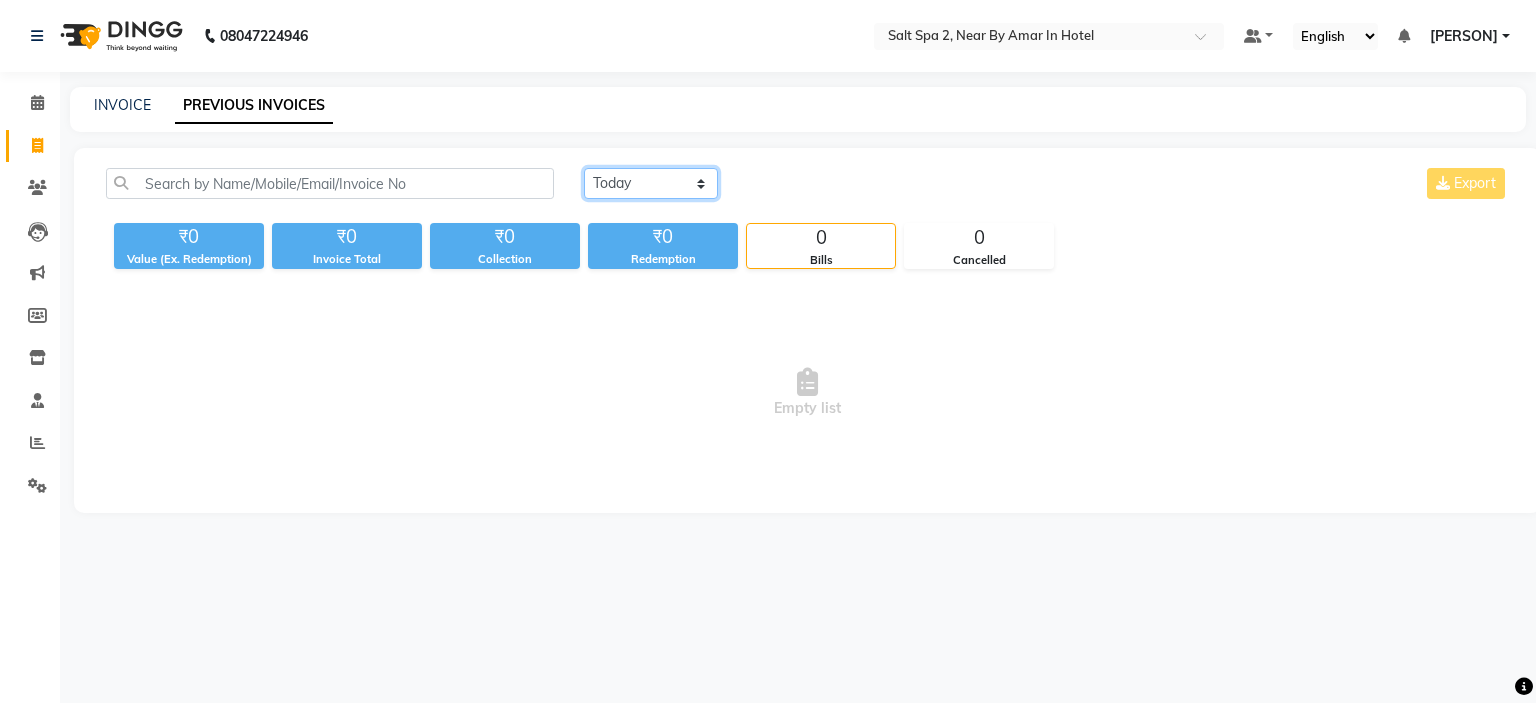 click on "Today Yesterday Custom Range" 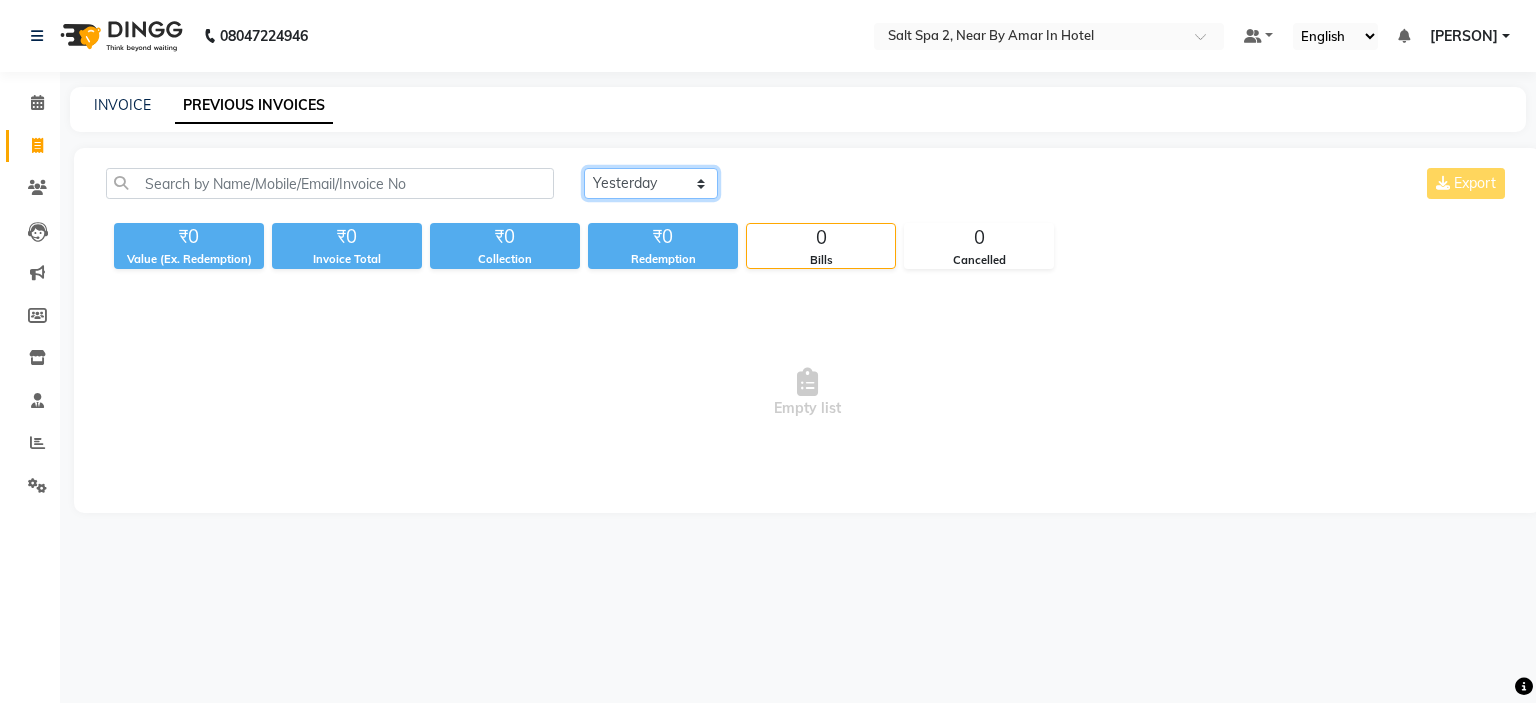 click on "Today Yesterday Custom Range" 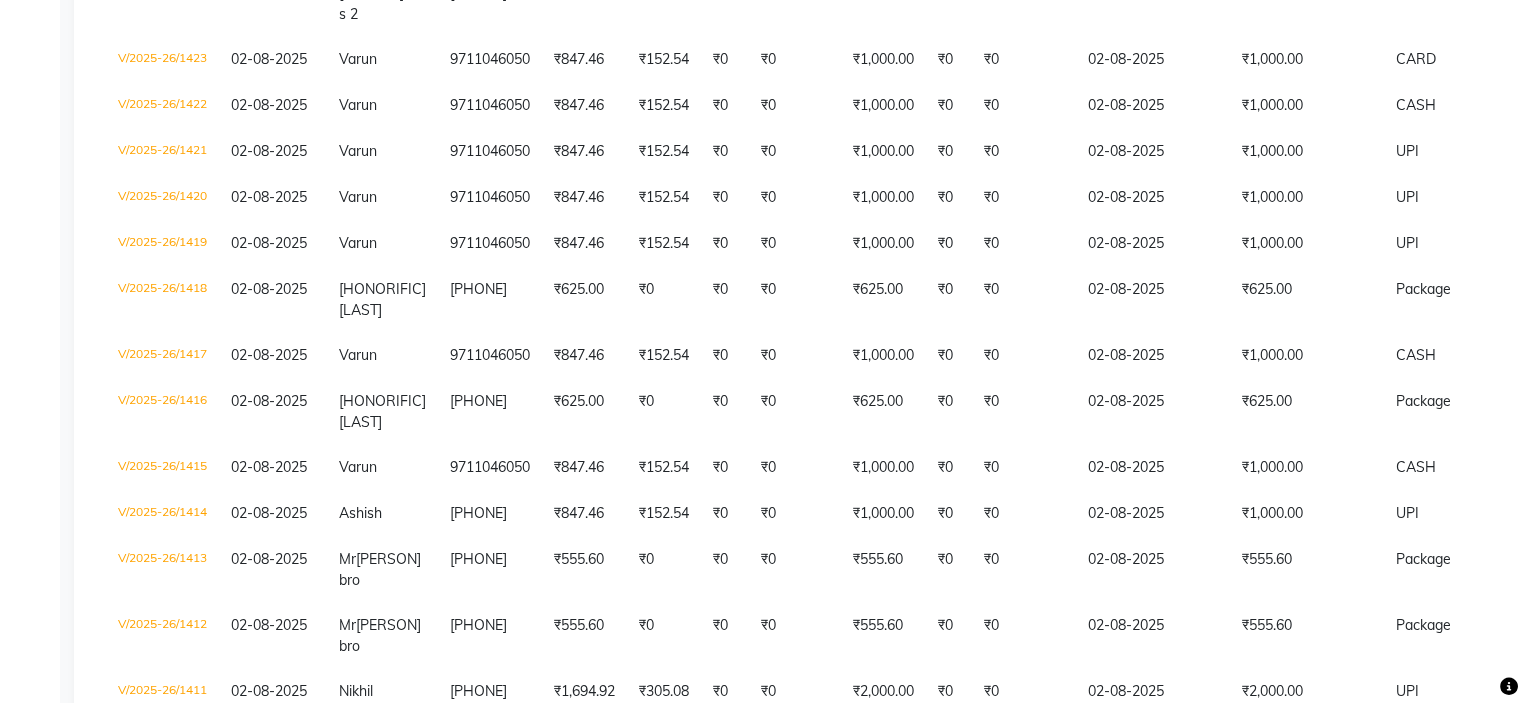 scroll, scrollTop: 841, scrollLeft: 0, axis: vertical 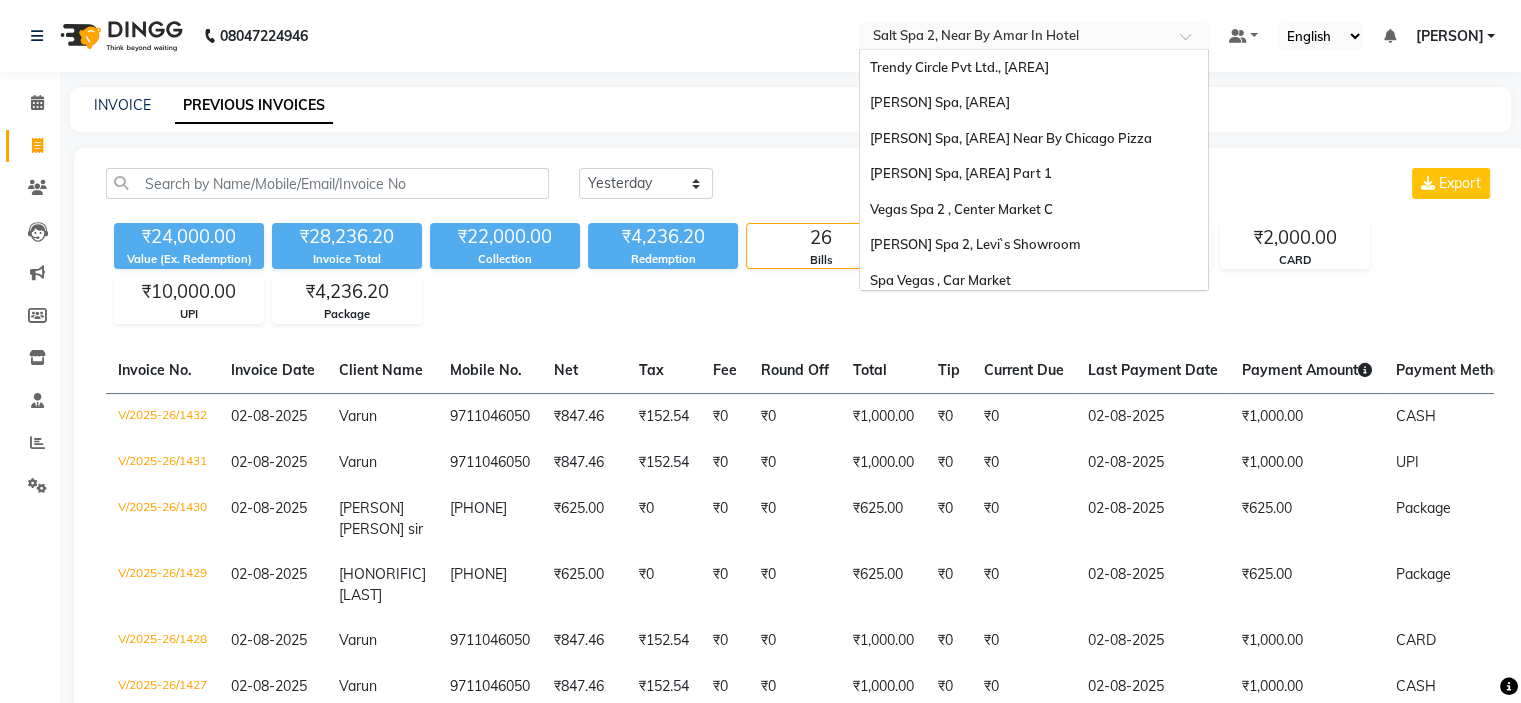 click at bounding box center (1014, 38) 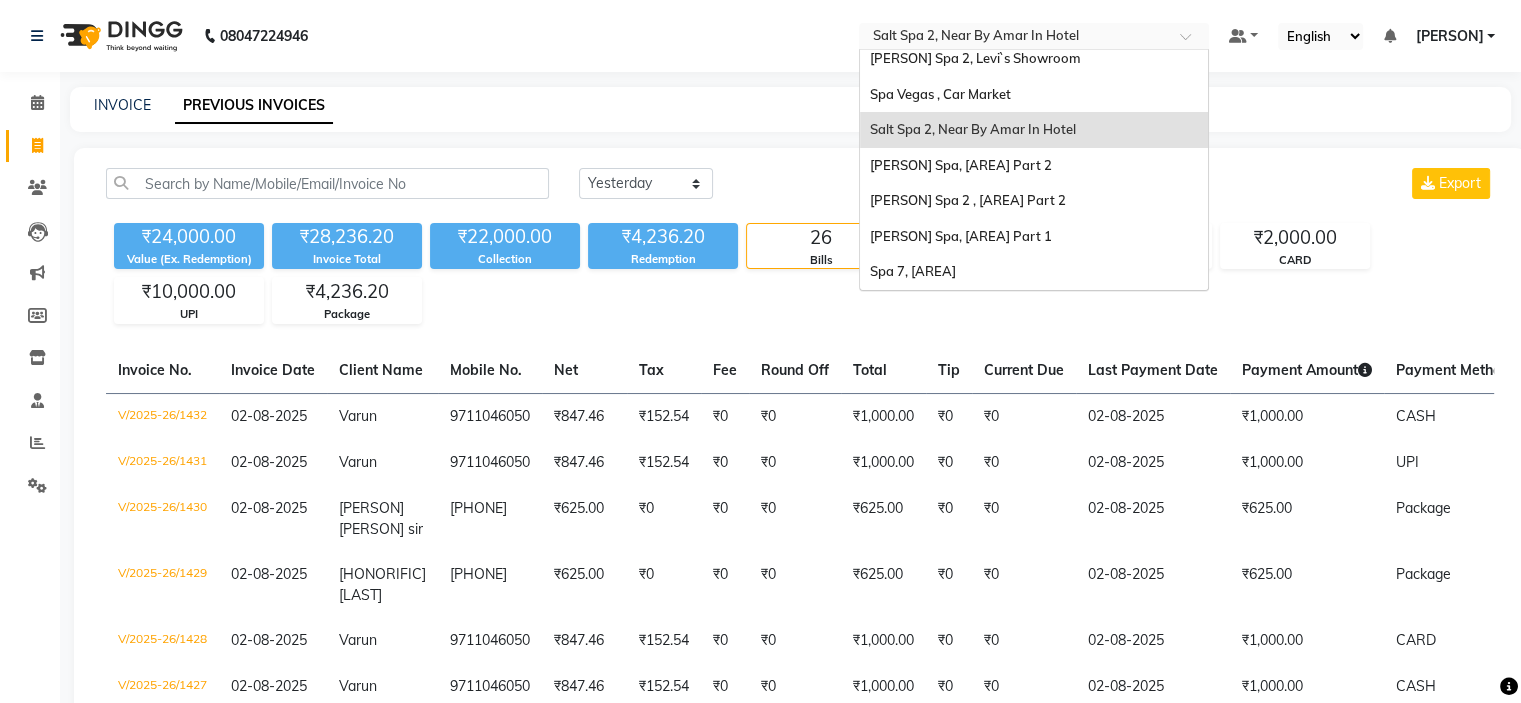 type on "u" 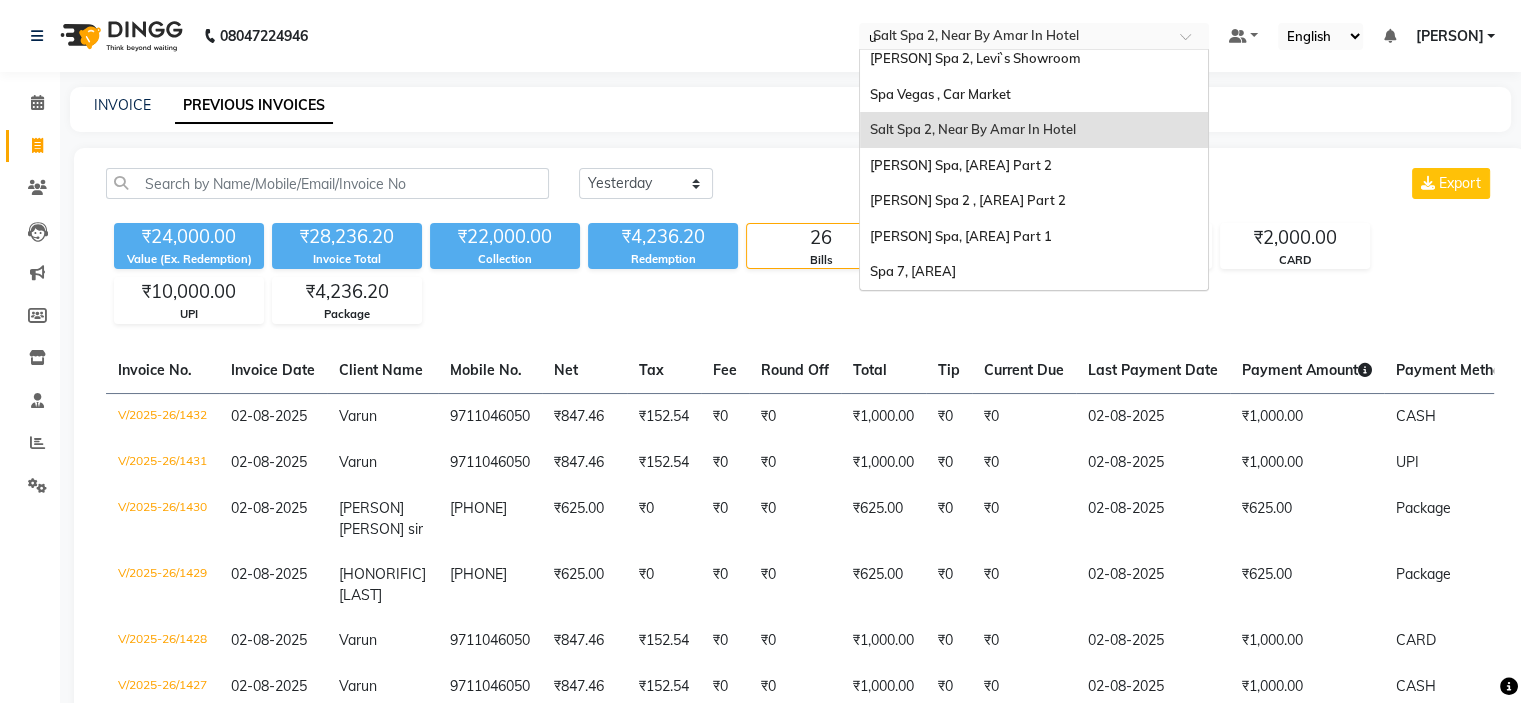 scroll, scrollTop: 0, scrollLeft: 0, axis: both 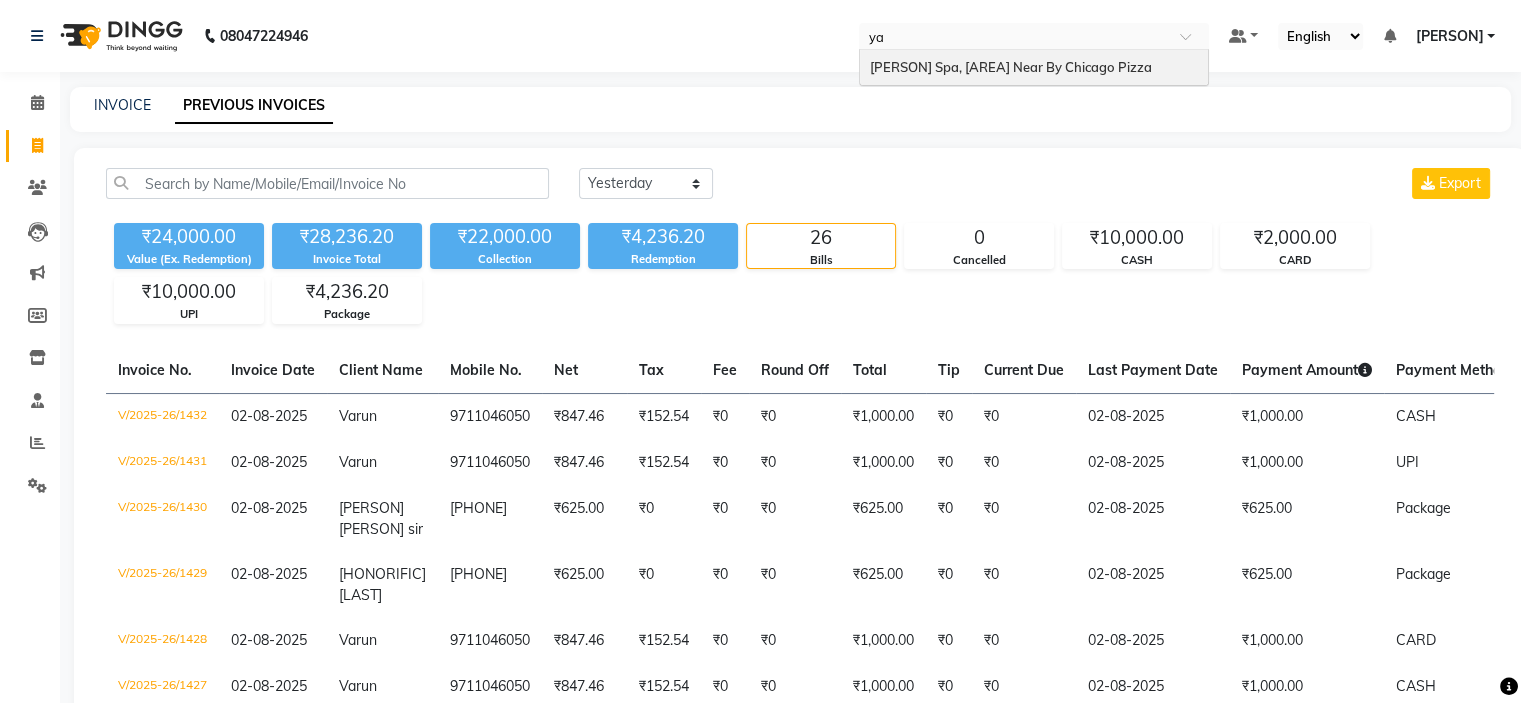 type on "yam" 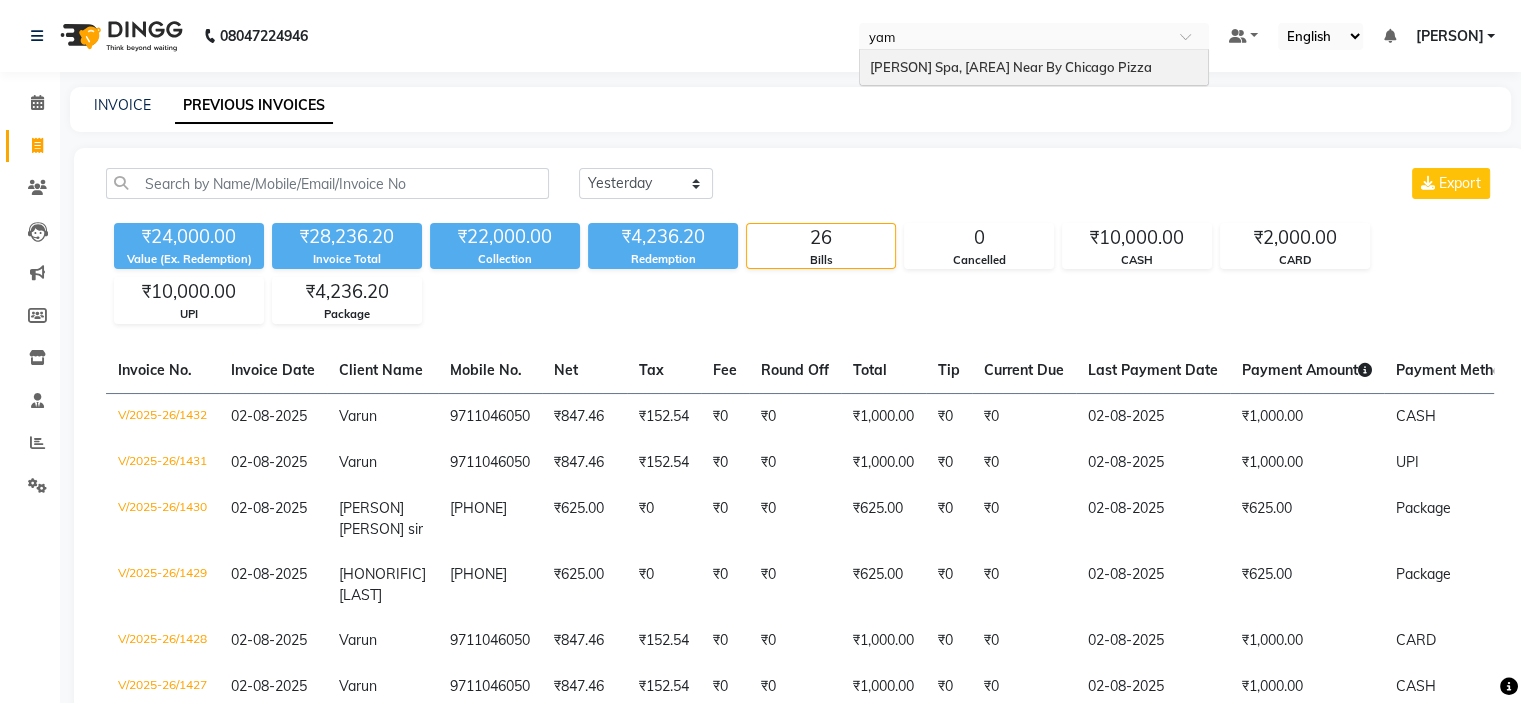 type 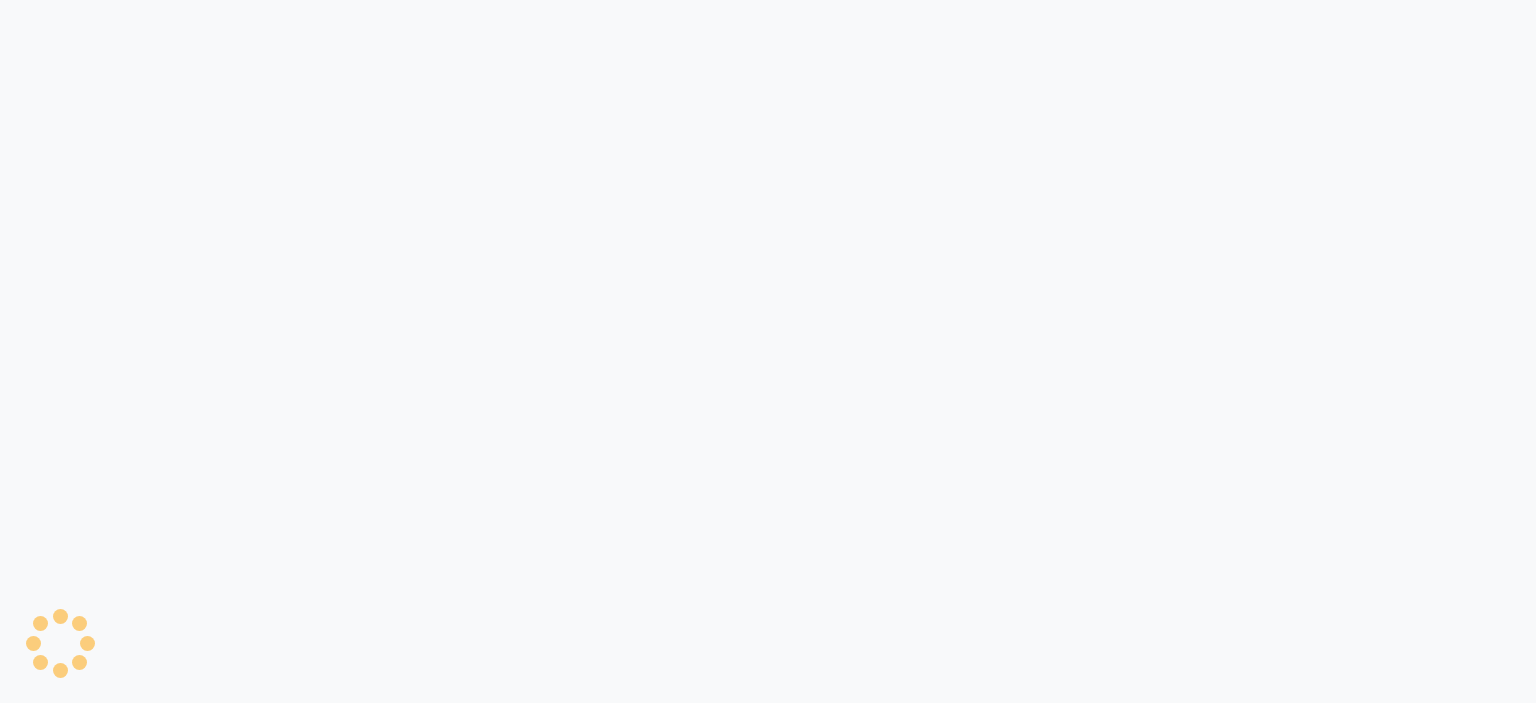 scroll, scrollTop: 0, scrollLeft: 0, axis: both 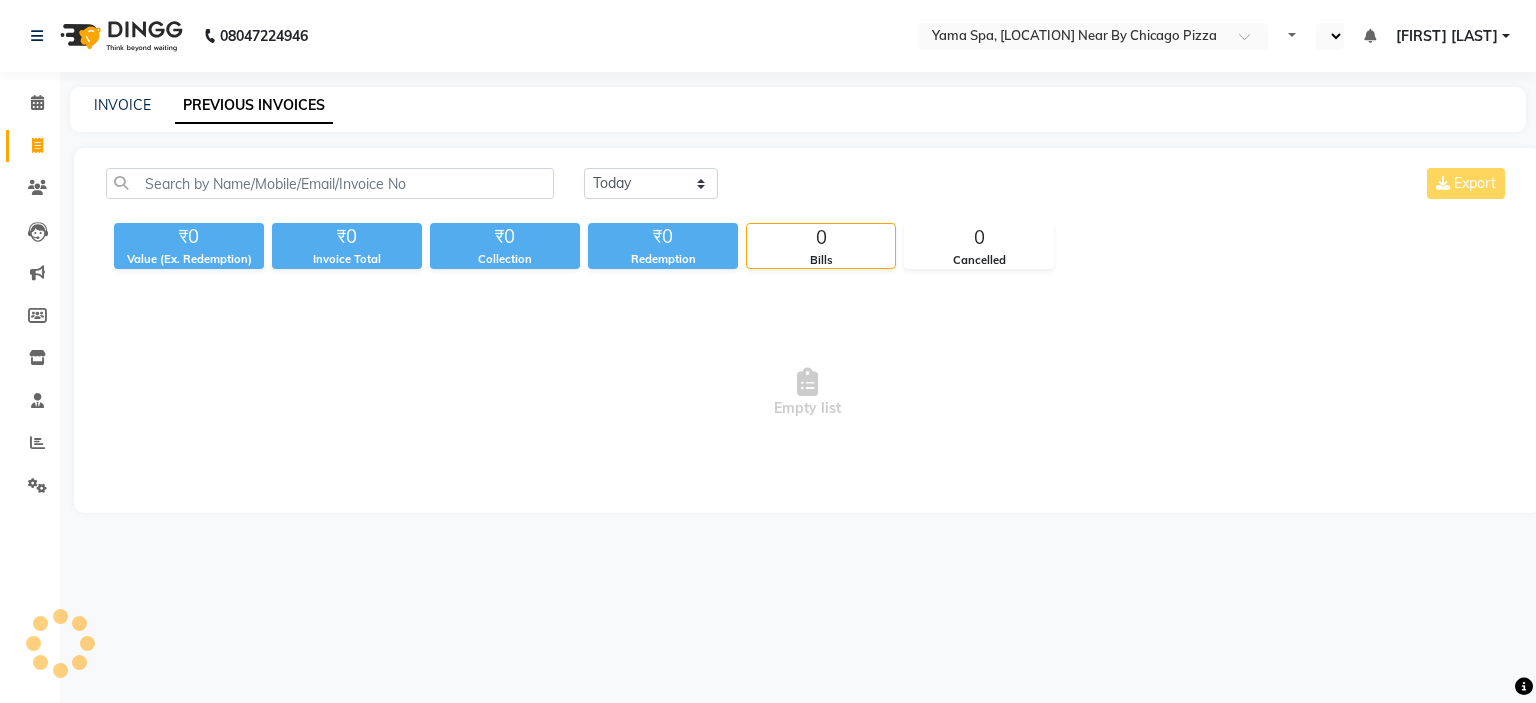 select on "en" 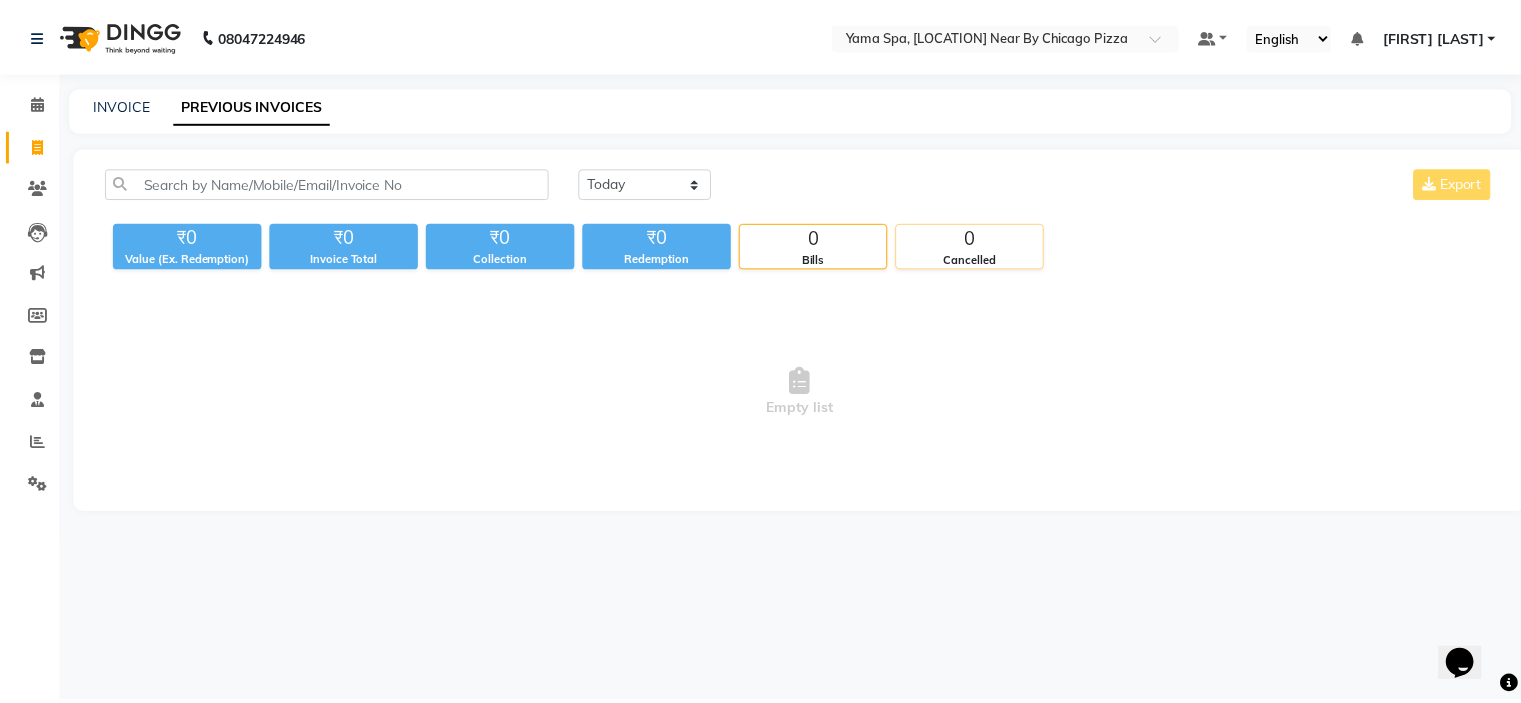 scroll, scrollTop: 0, scrollLeft: 0, axis: both 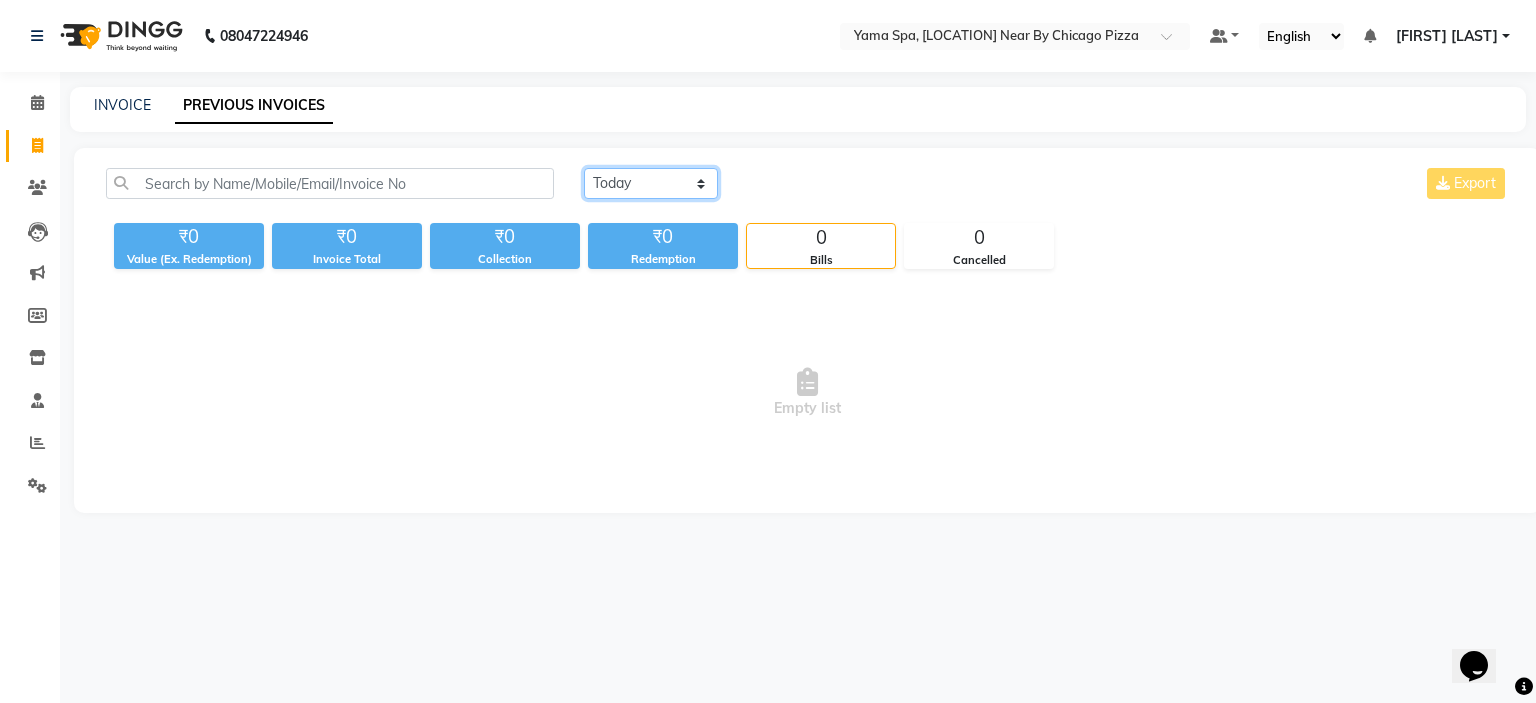click on "Today Yesterday Custom Range" 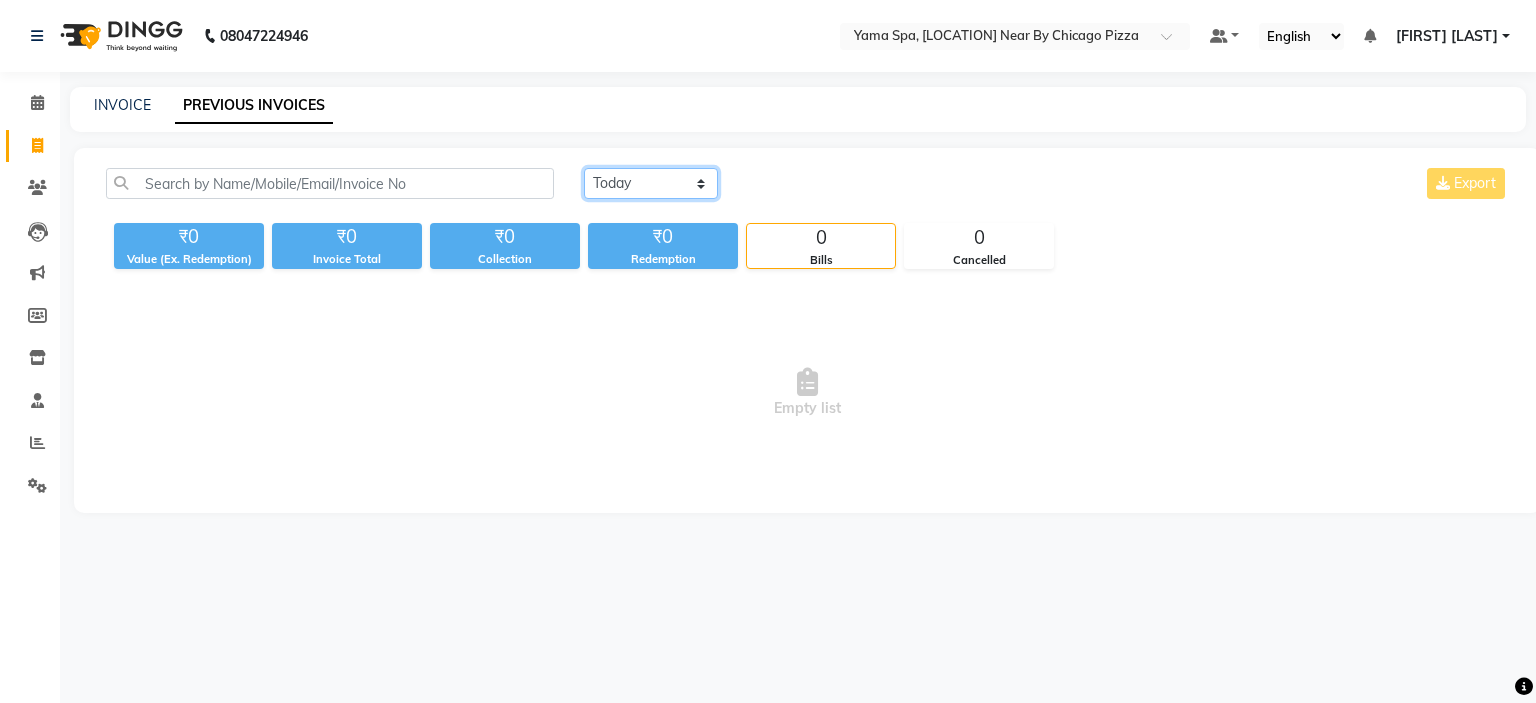 select on "yesterday" 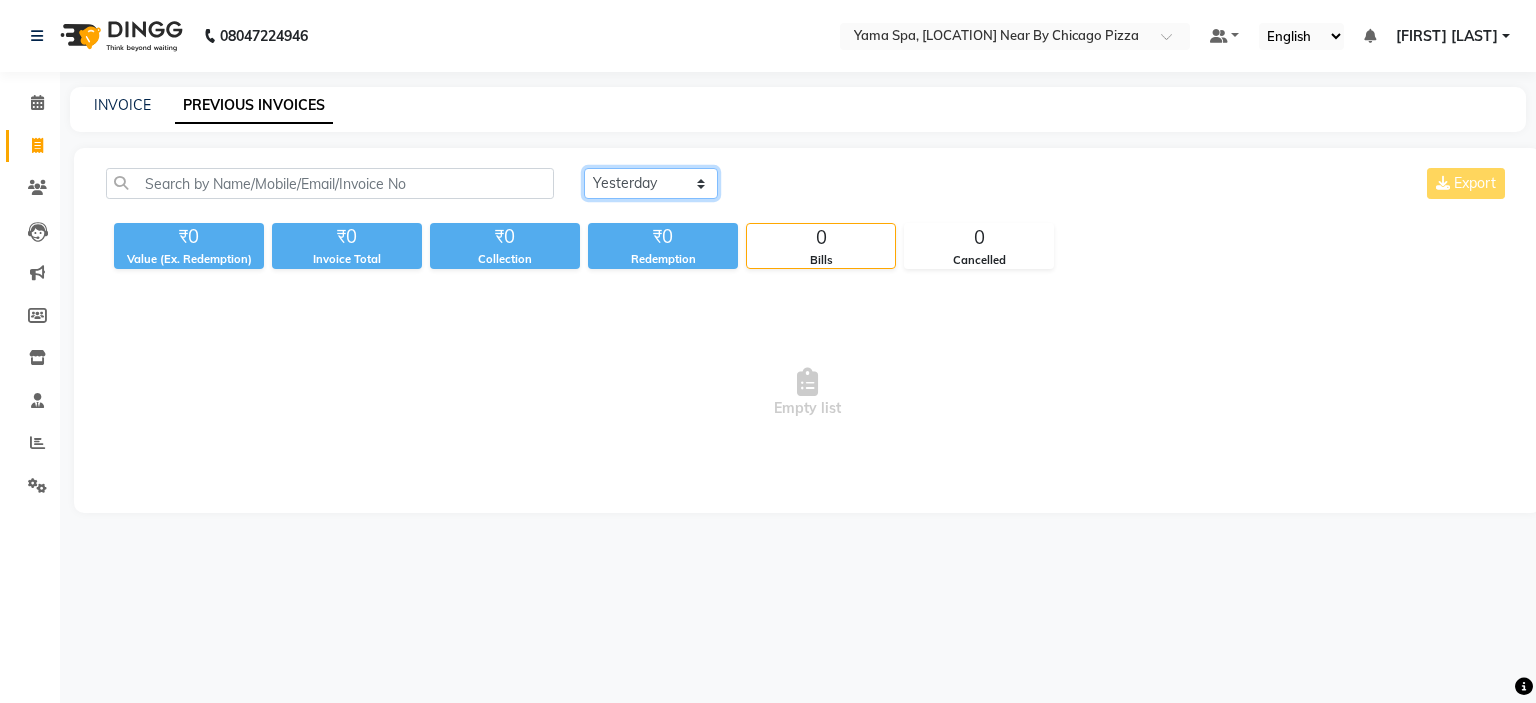 click on "Today Yesterday Custom Range" 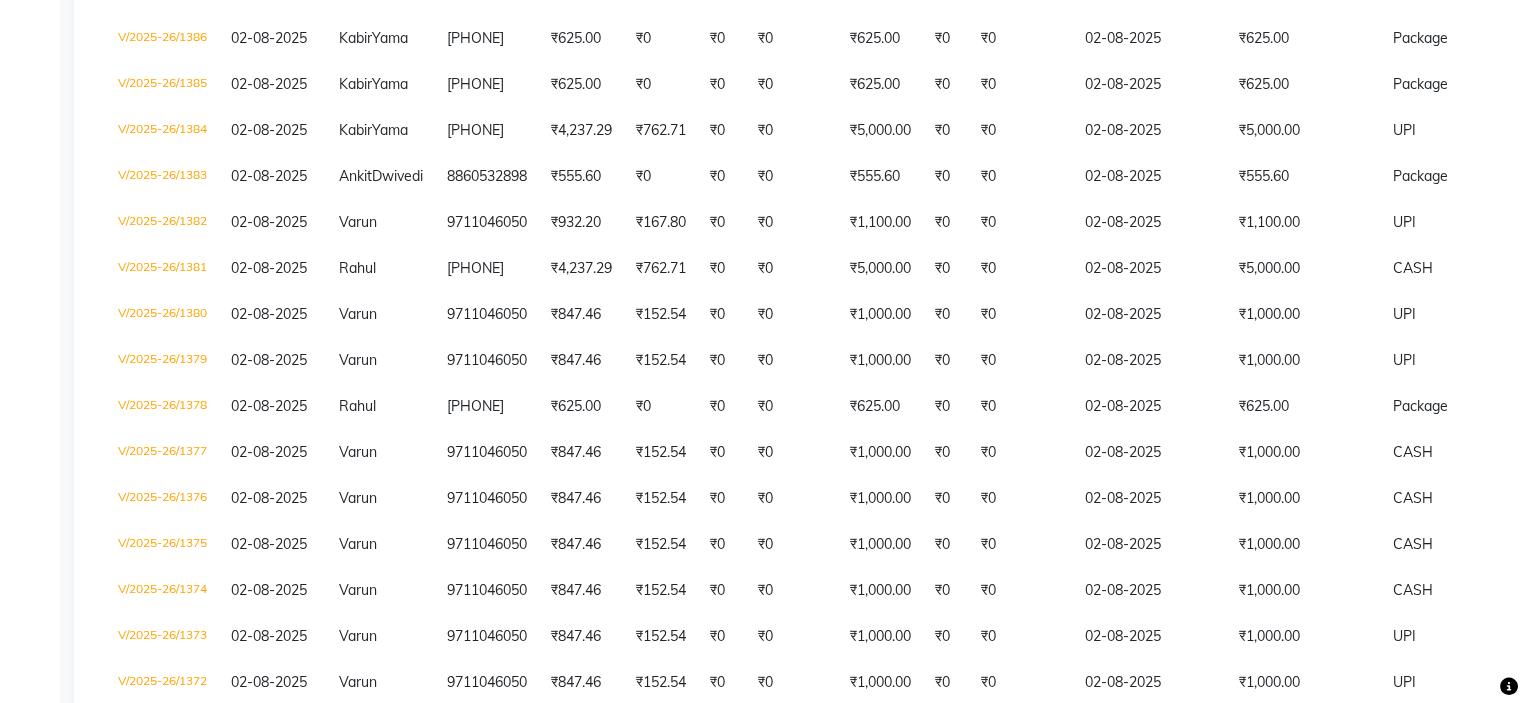 scroll, scrollTop: 567, scrollLeft: 0, axis: vertical 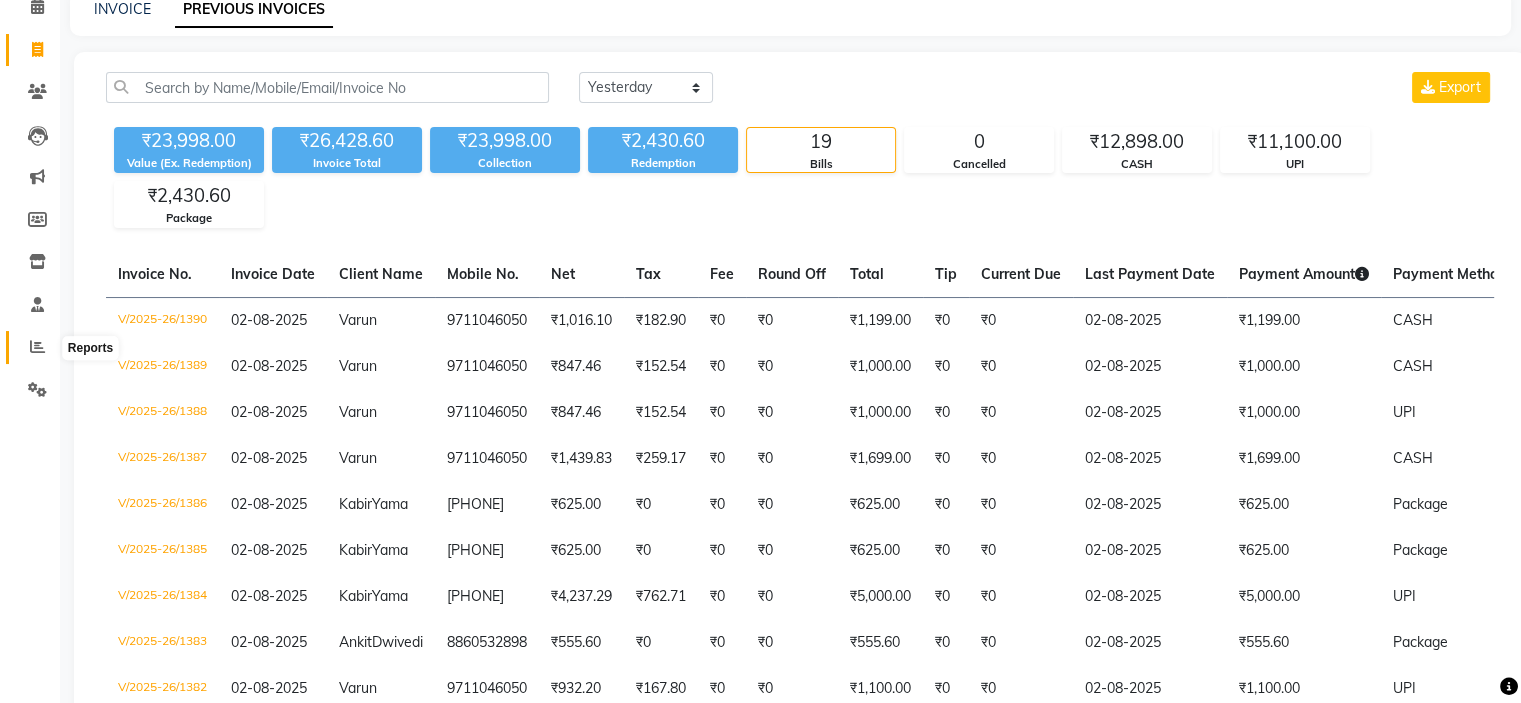 click 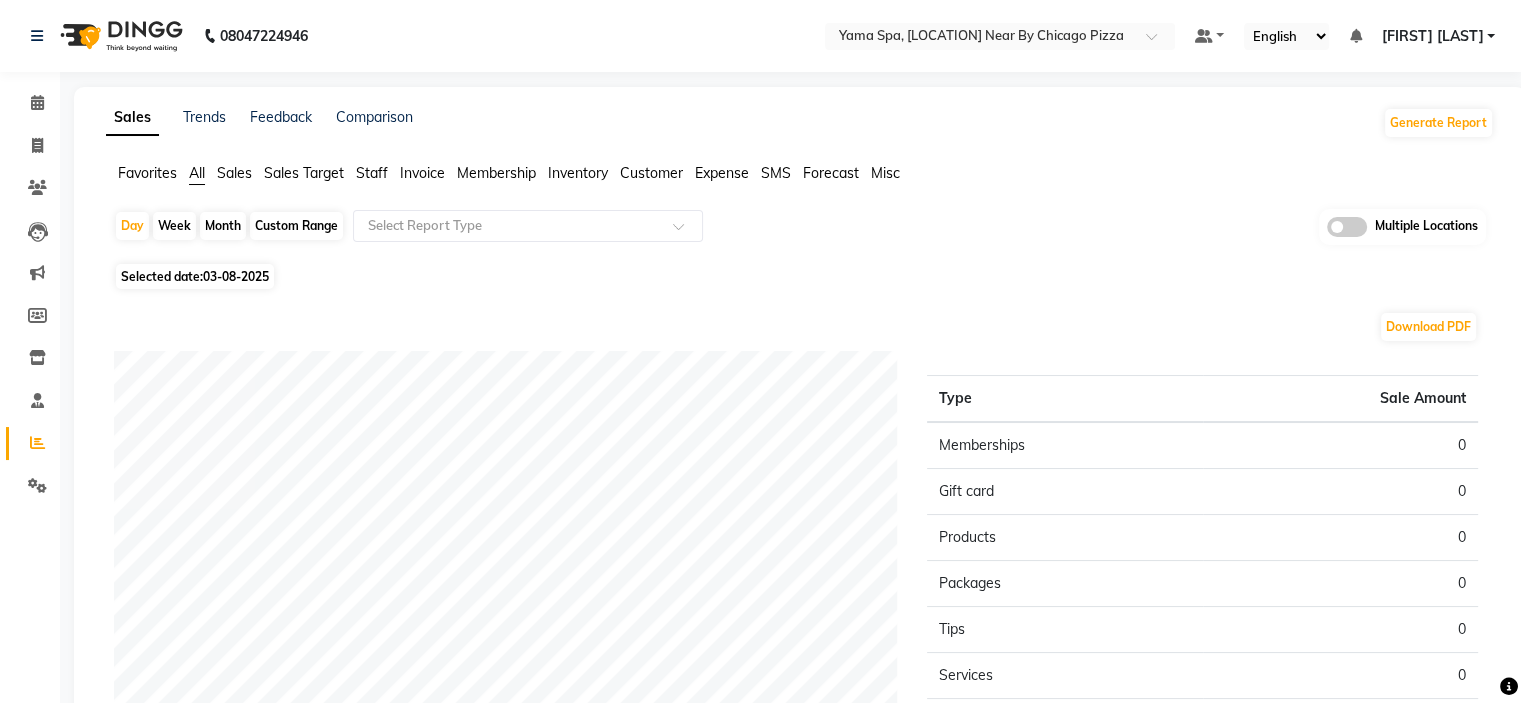 click 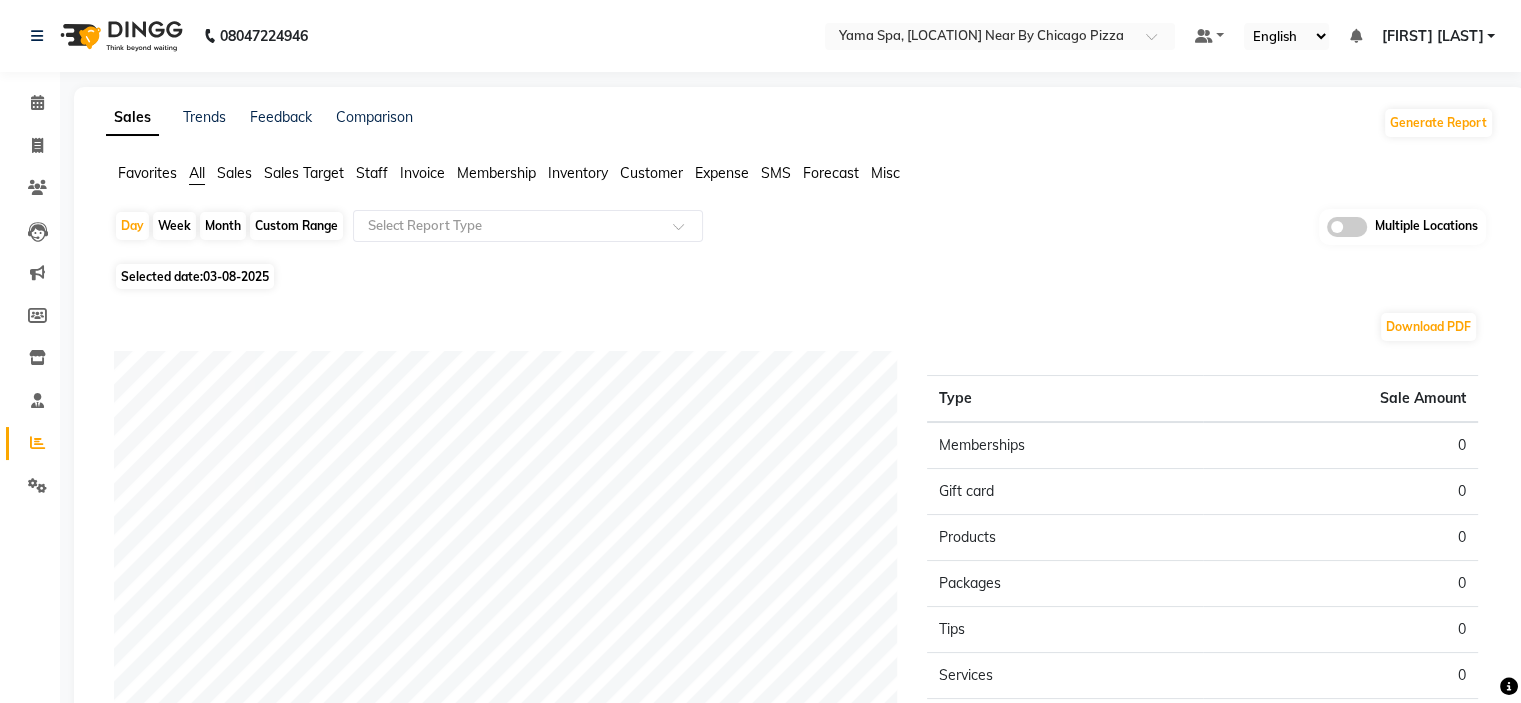 click 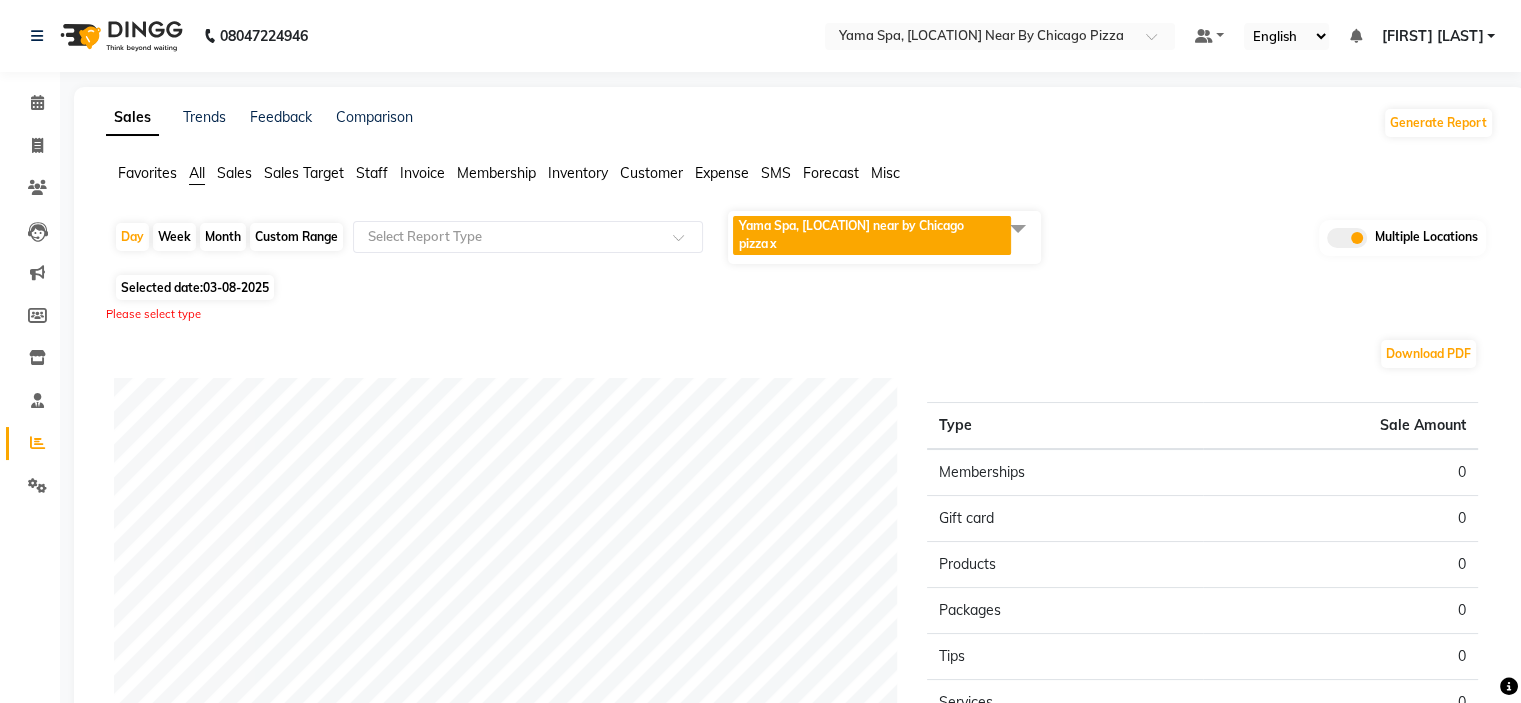 click on "Yama Spa, lajpat nagar near by Chicago pizza  x" 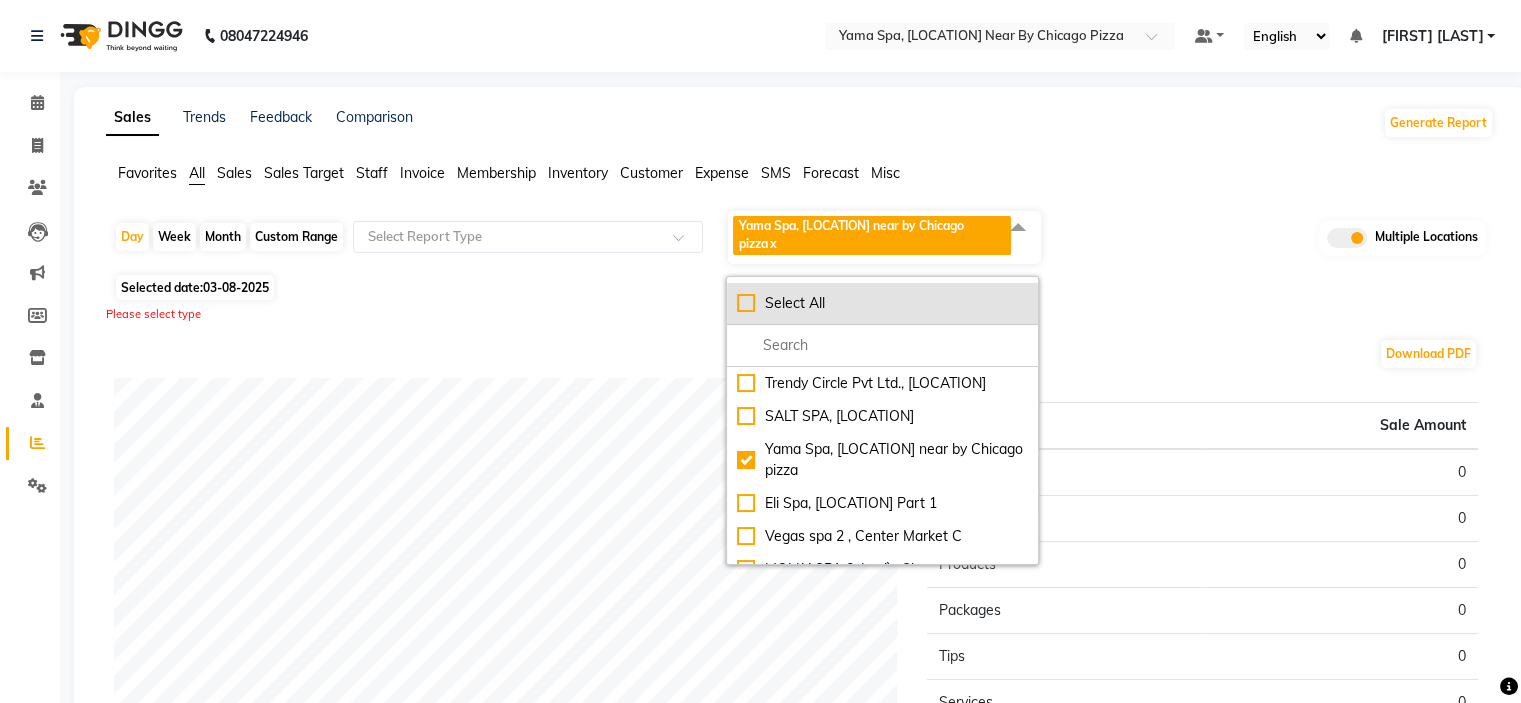 click on "Select All" 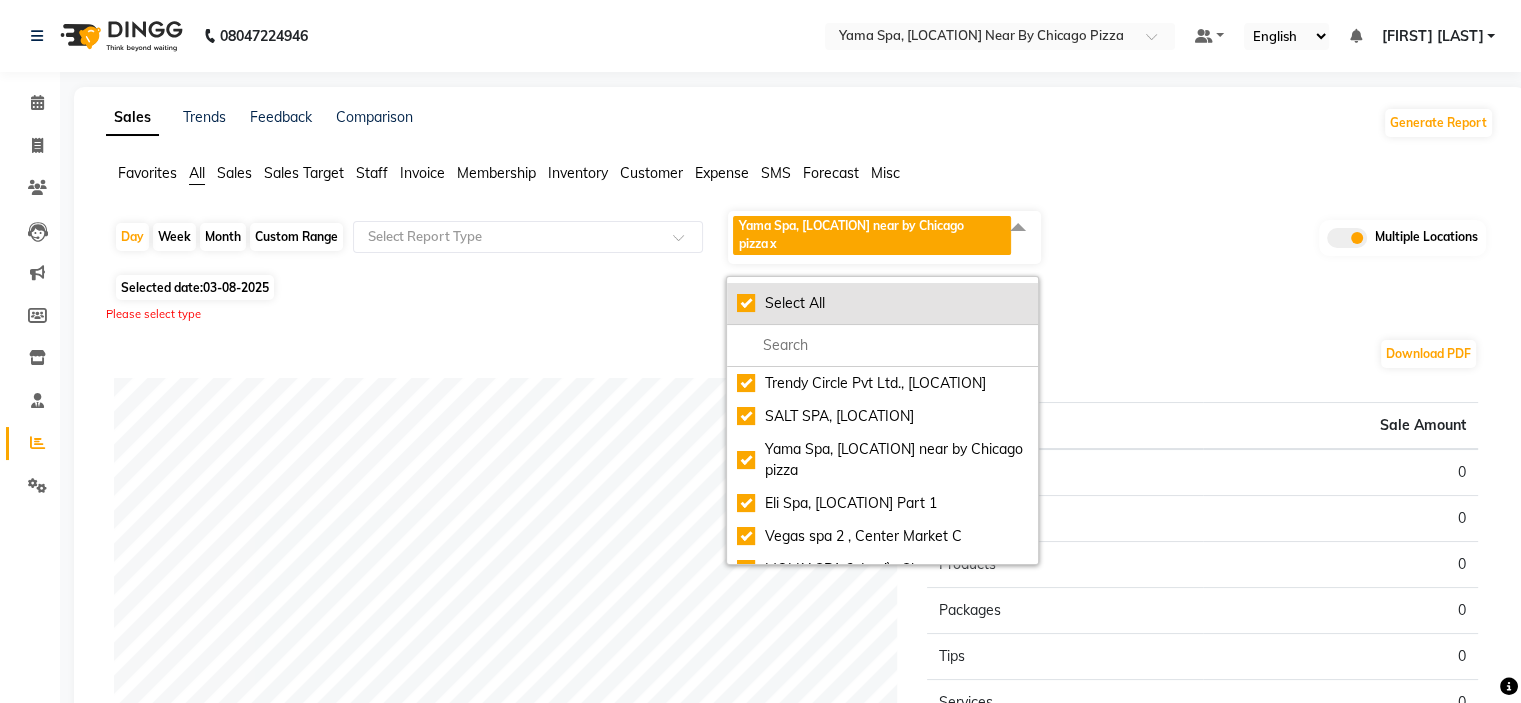 checkbox on "true" 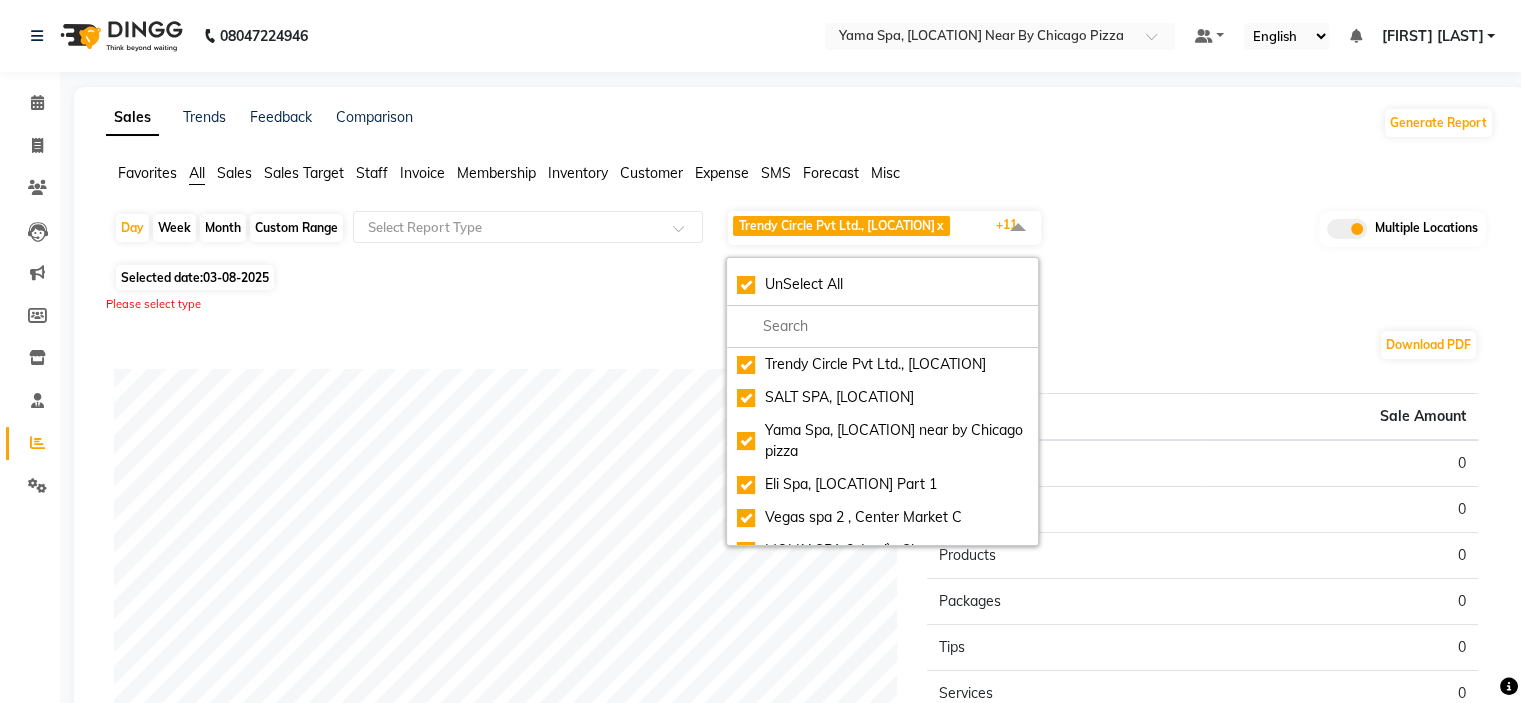 click on "Custom Range" 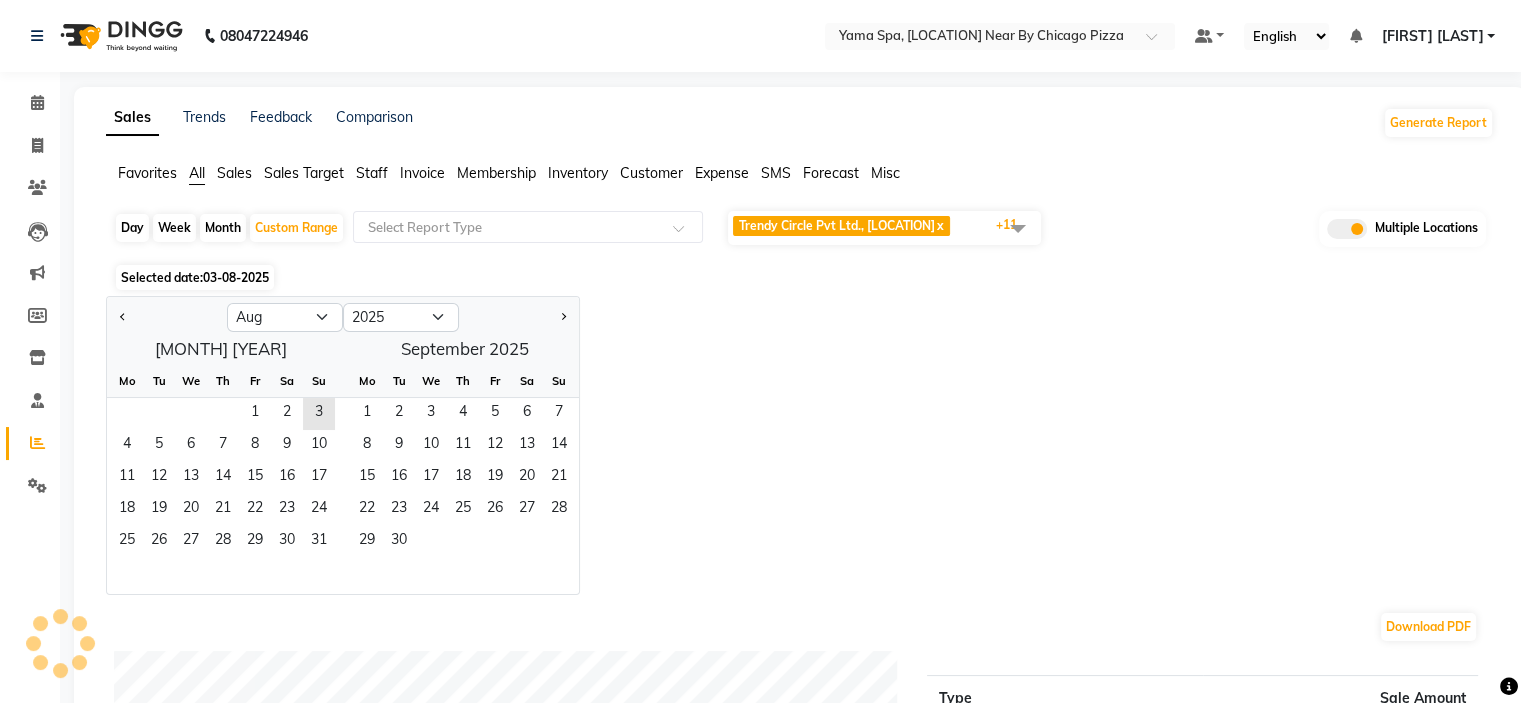 click on "Day" 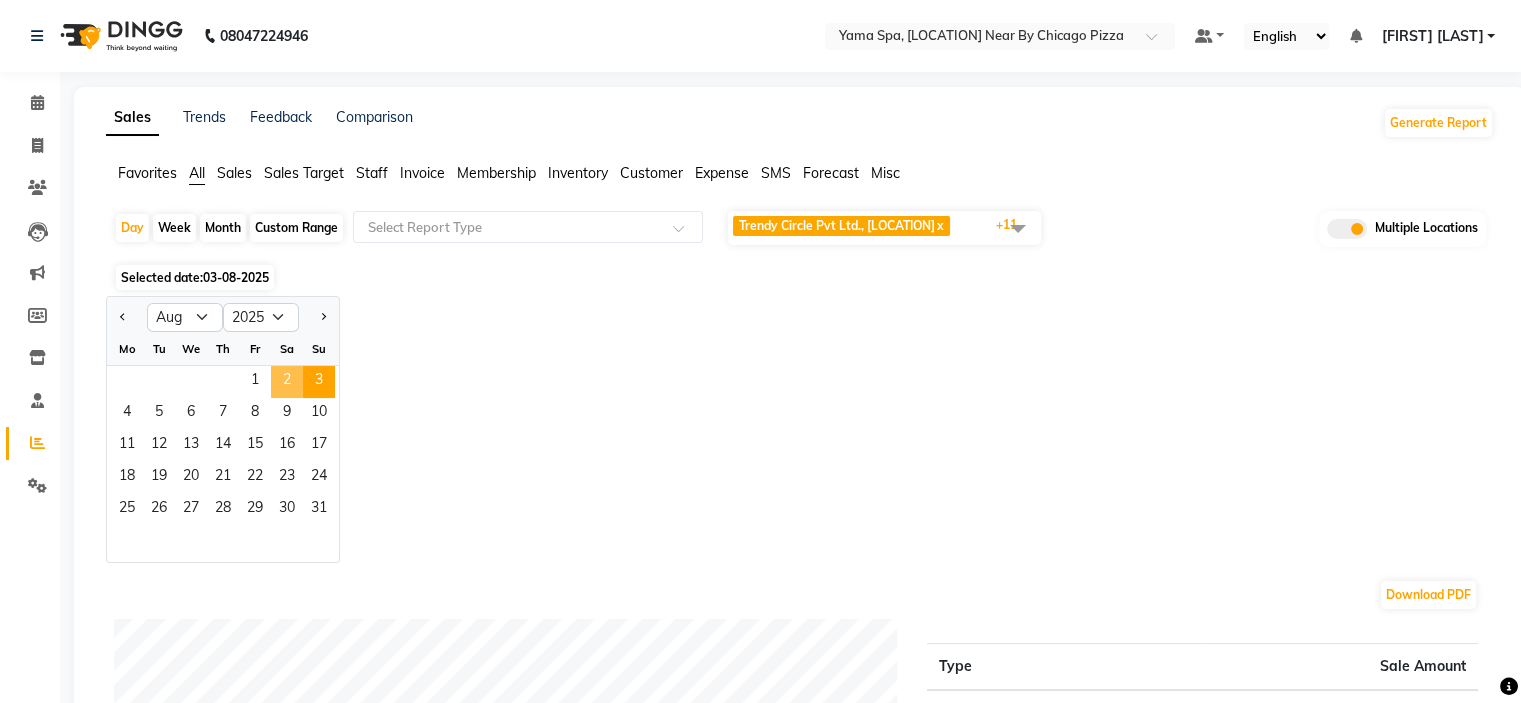 click on "2" 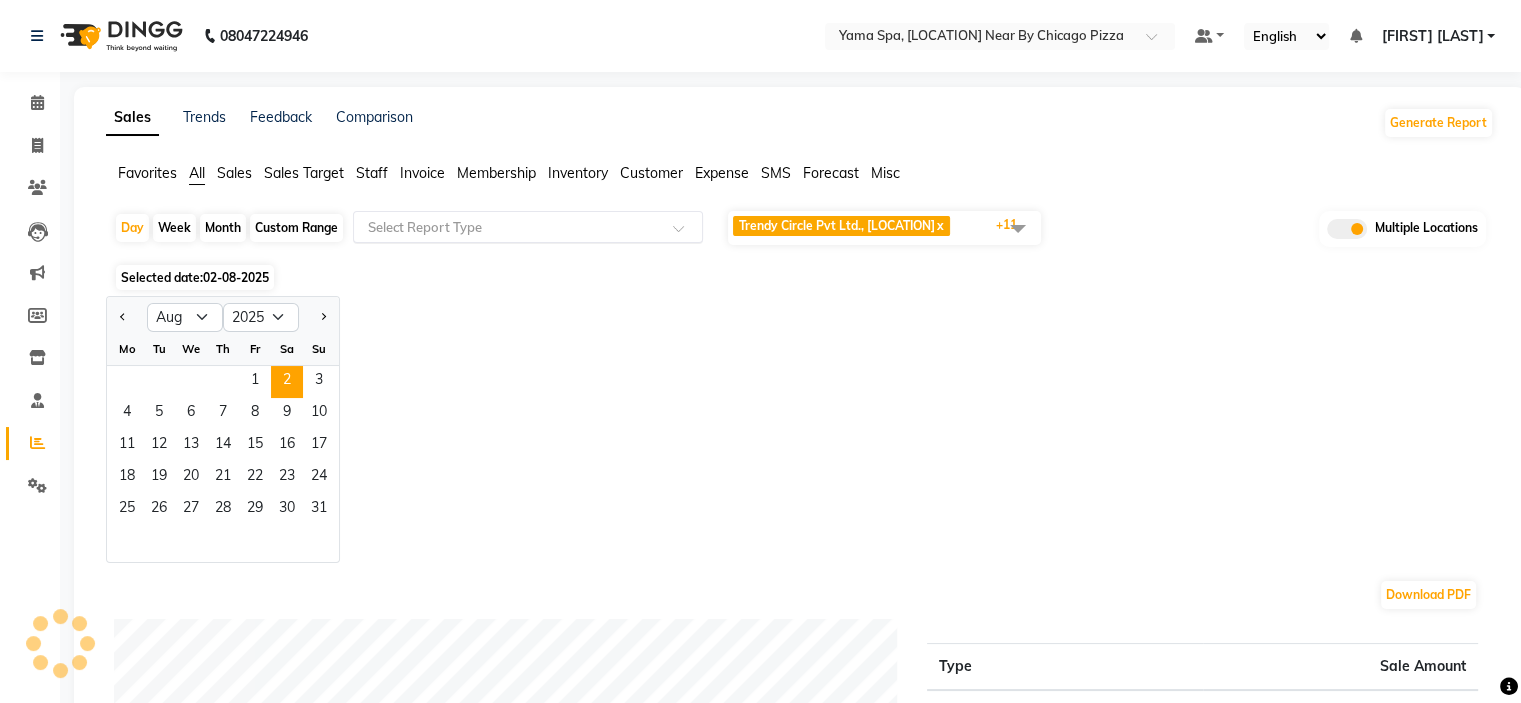 click 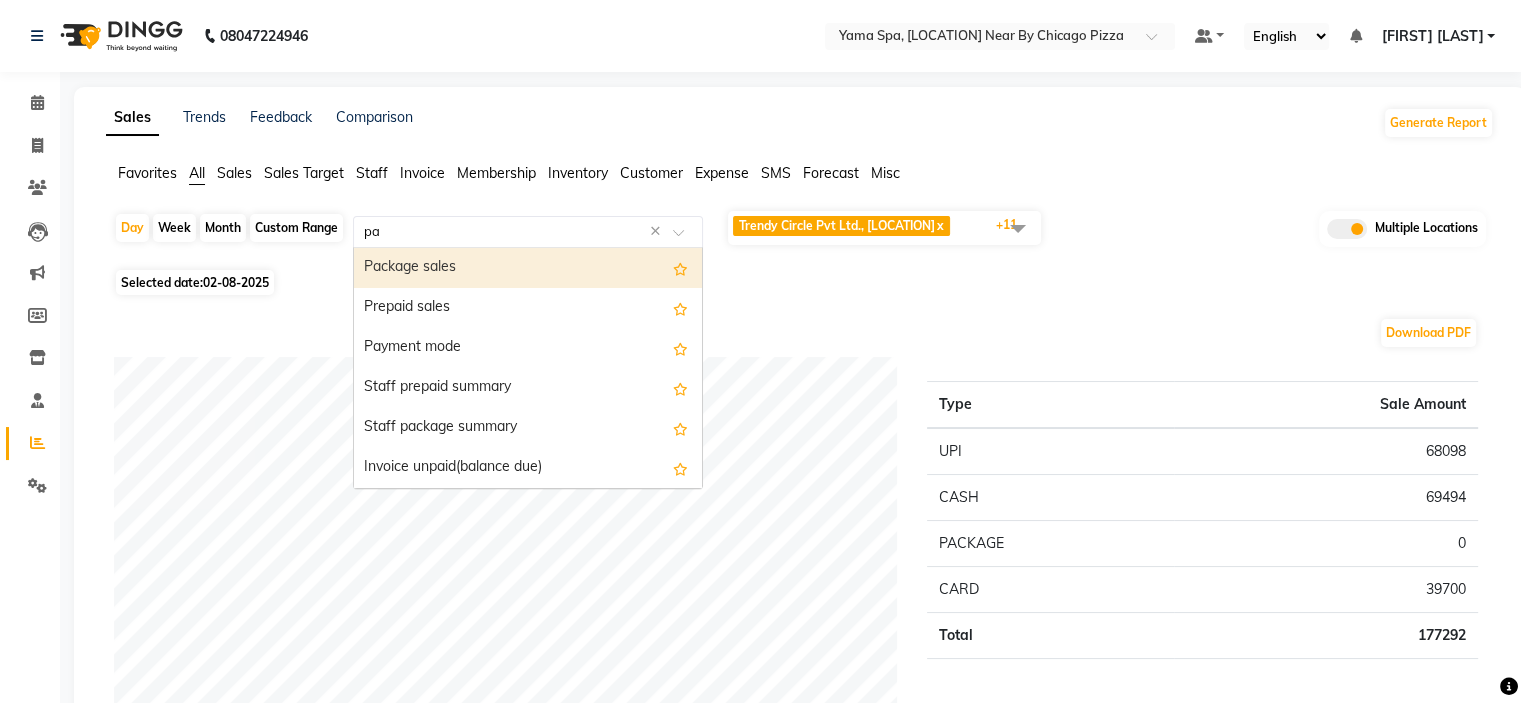 type on "pay" 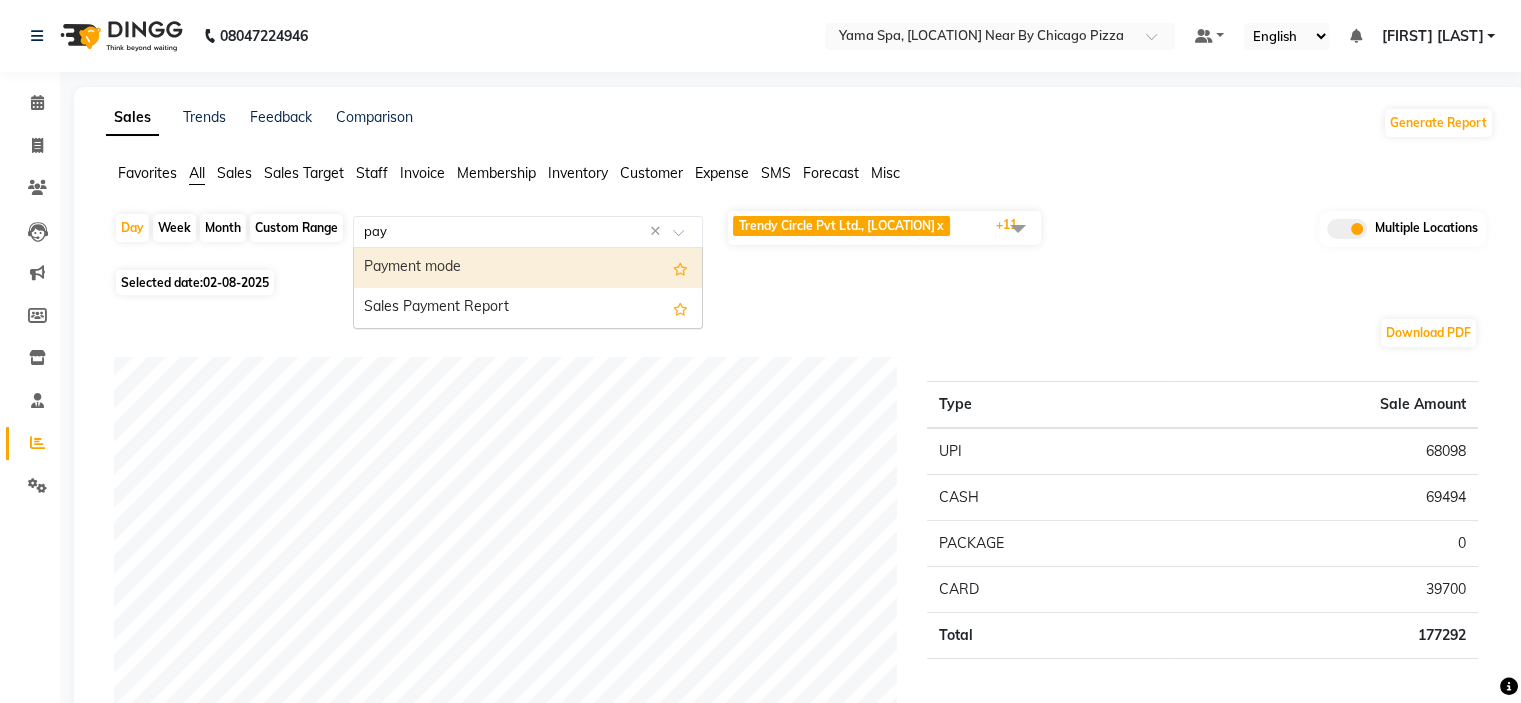 type 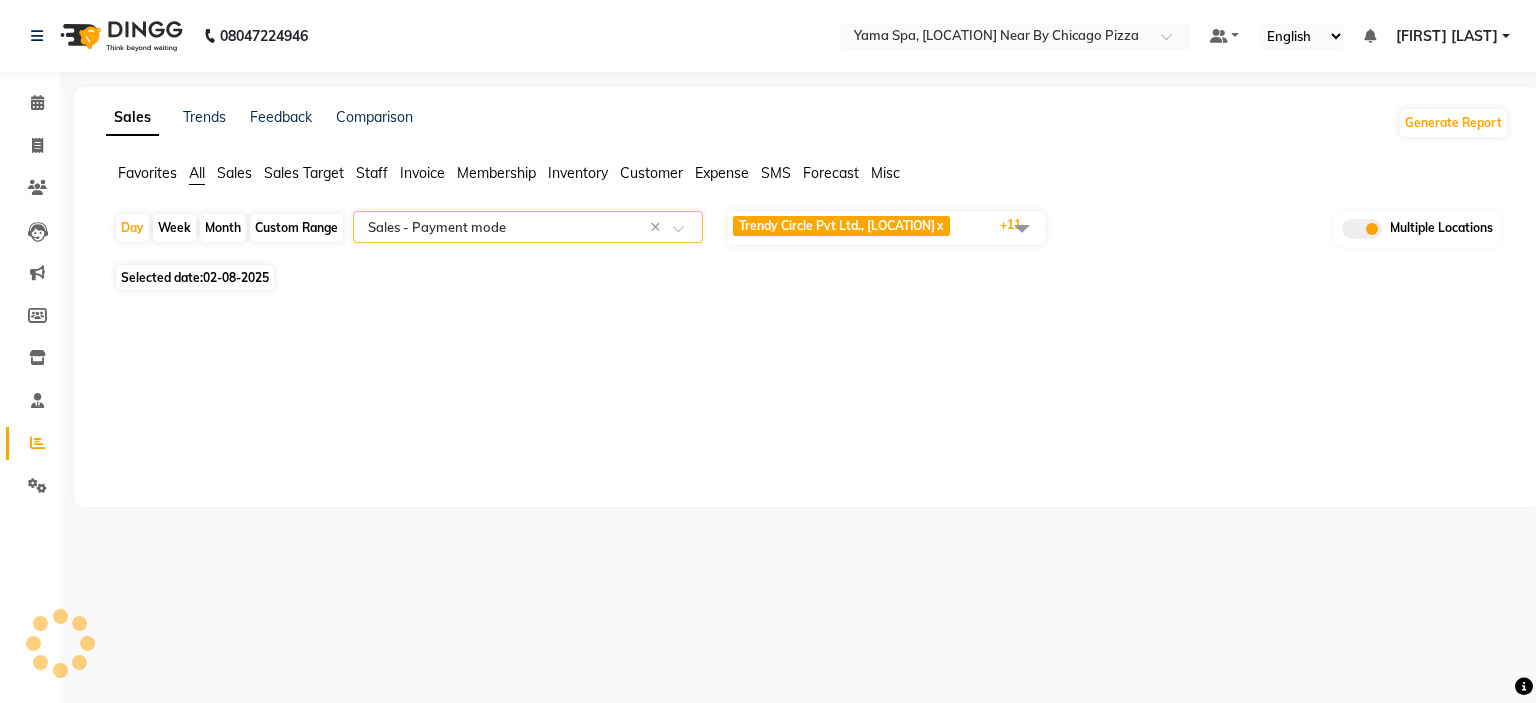 select on "filtered_report" 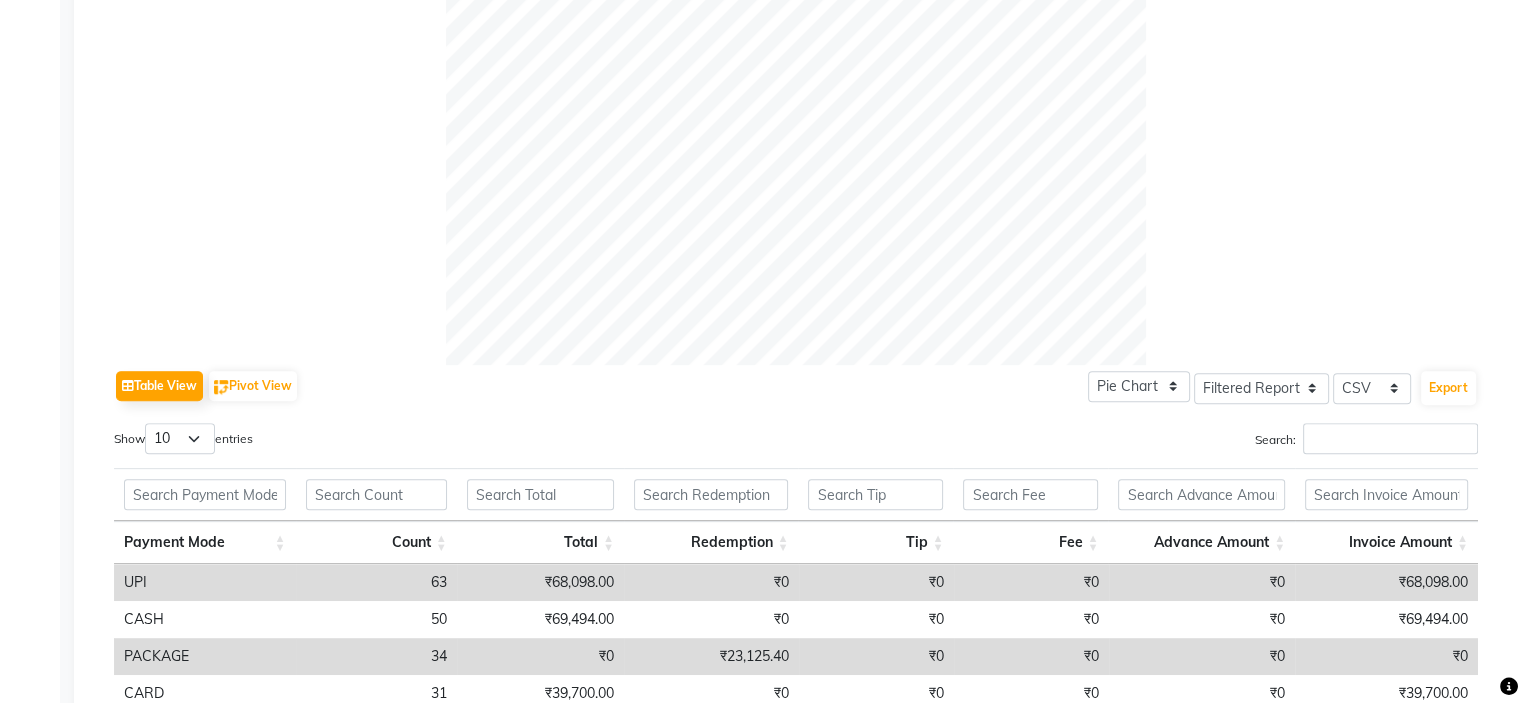 scroll, scrollTop: 844, scrollLeft: 0, axis: vertical 